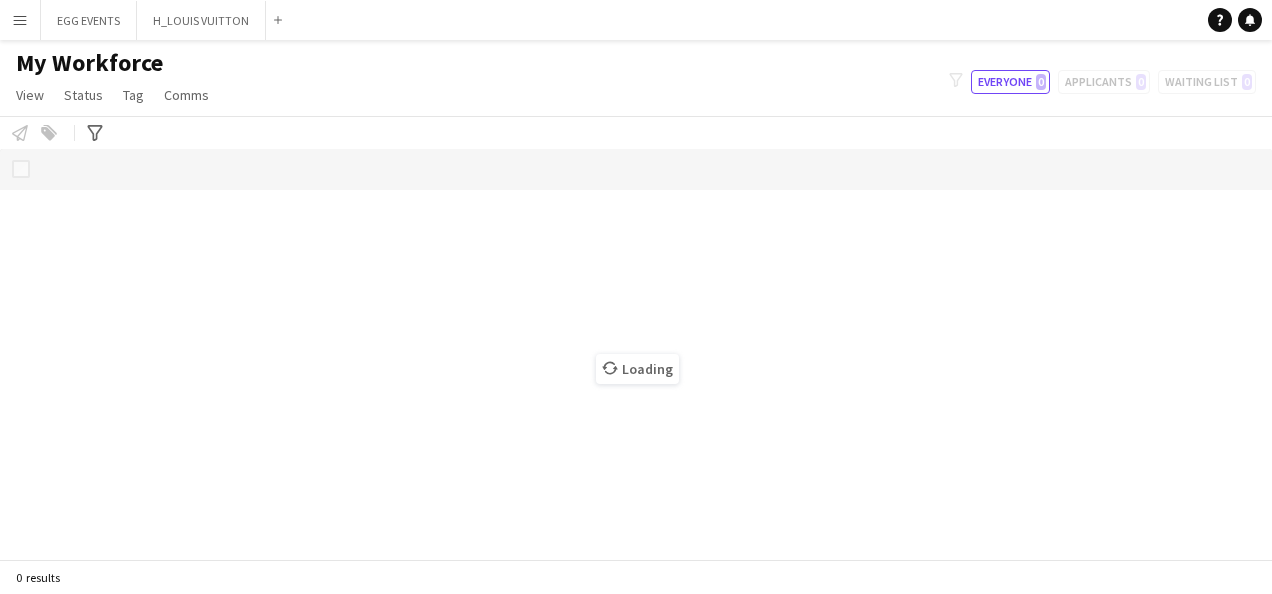 scroll, scrollTop: 0, scrollLeft: 0, axis: both 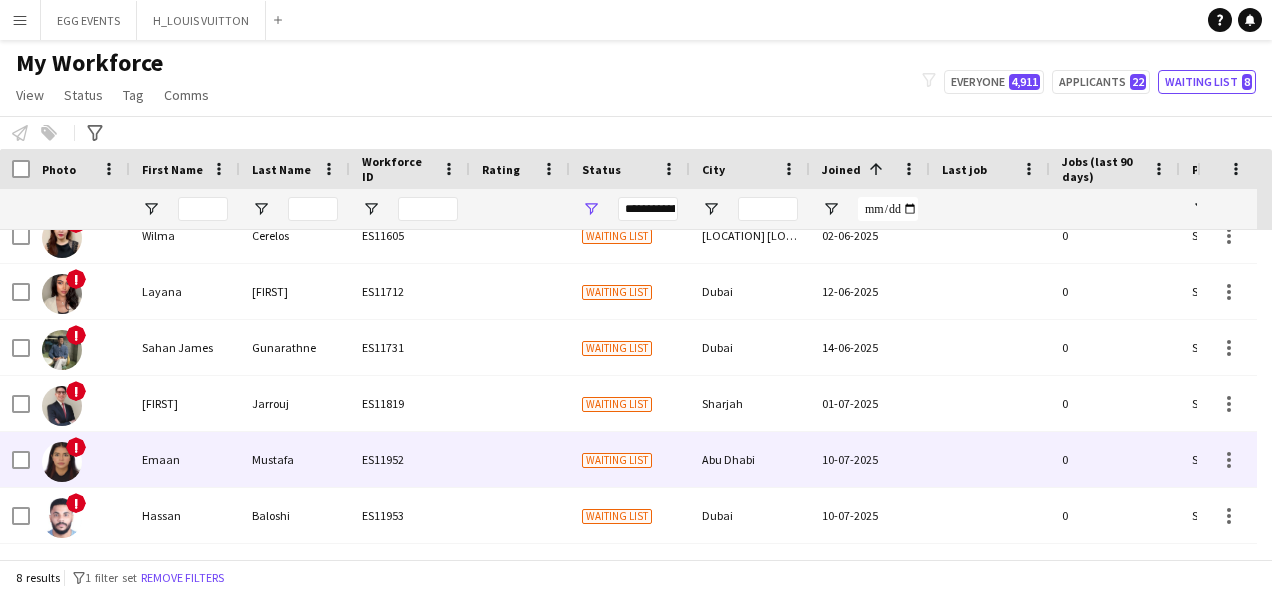 click on "Mustafa" at bounding box center [295, 459] 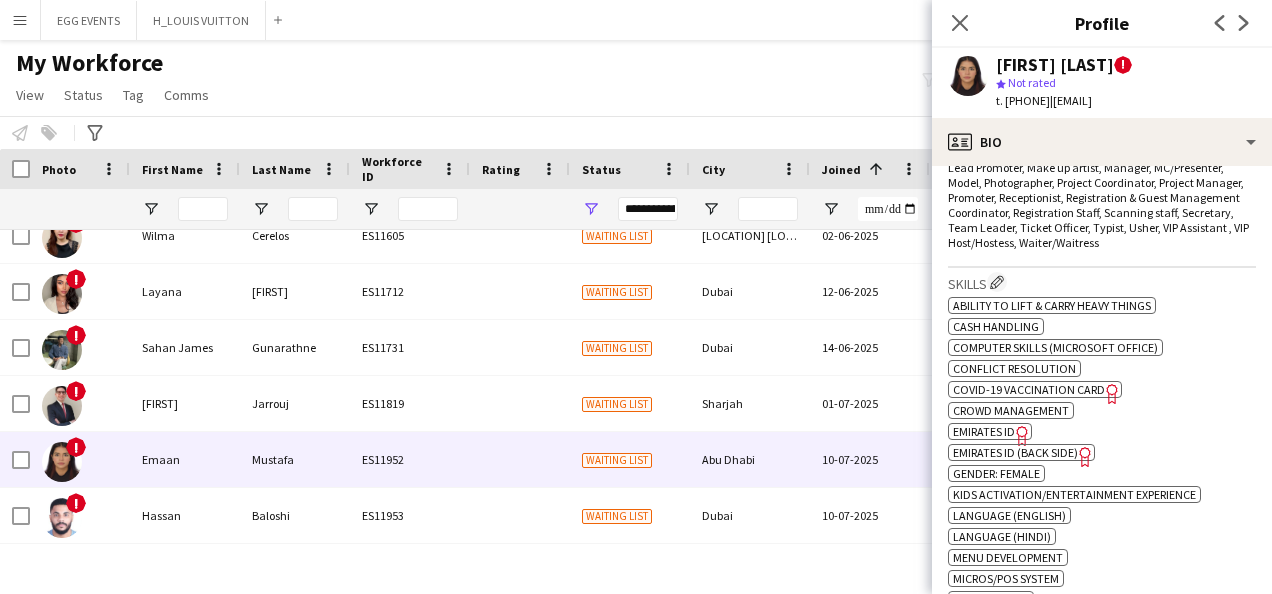 scroll, scrollTop: 1130, scrollLeft: 0, axis: vertical 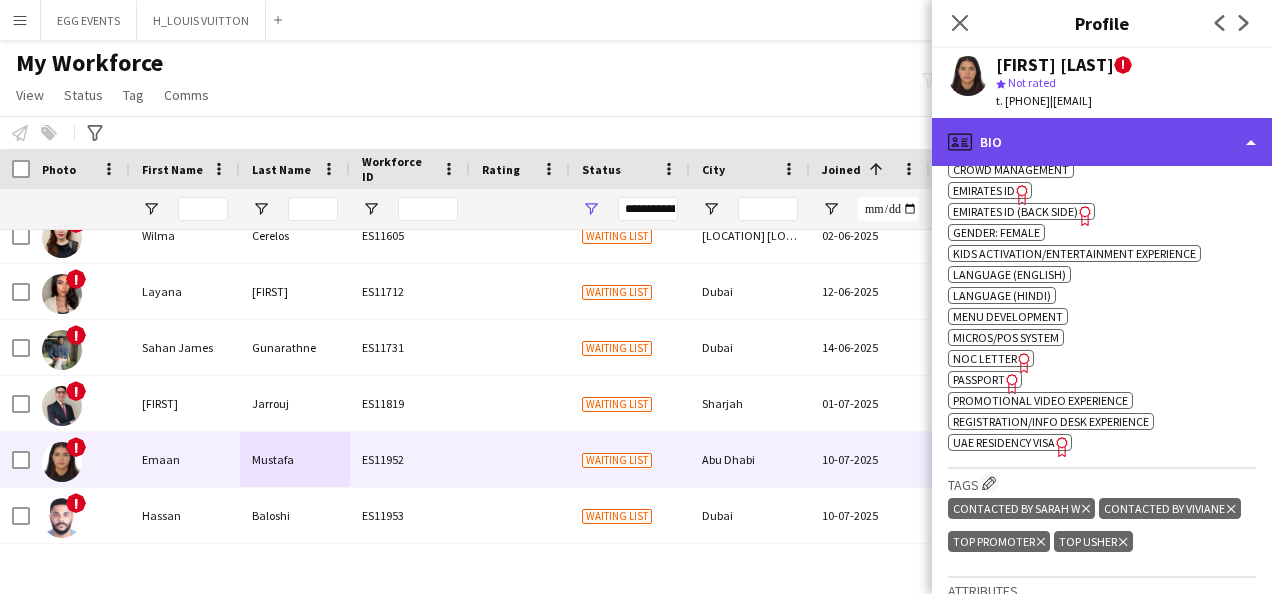 click on "profile
Bio" 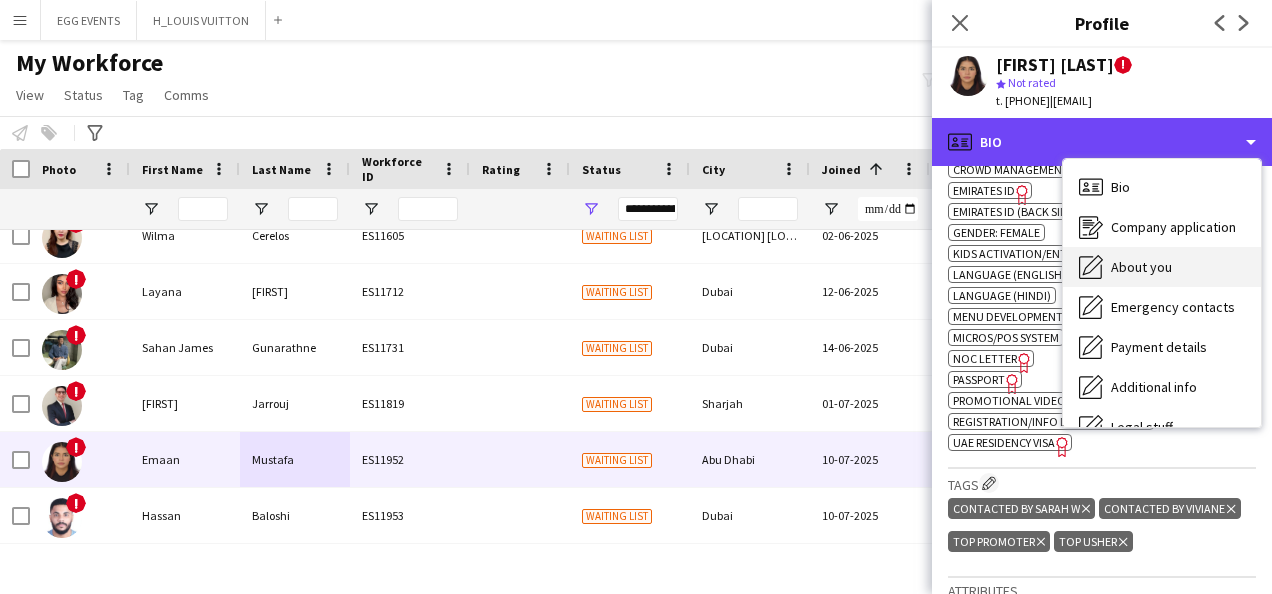 scroll, scrollTop: 108, scrollLeft: 0, axis: vertical 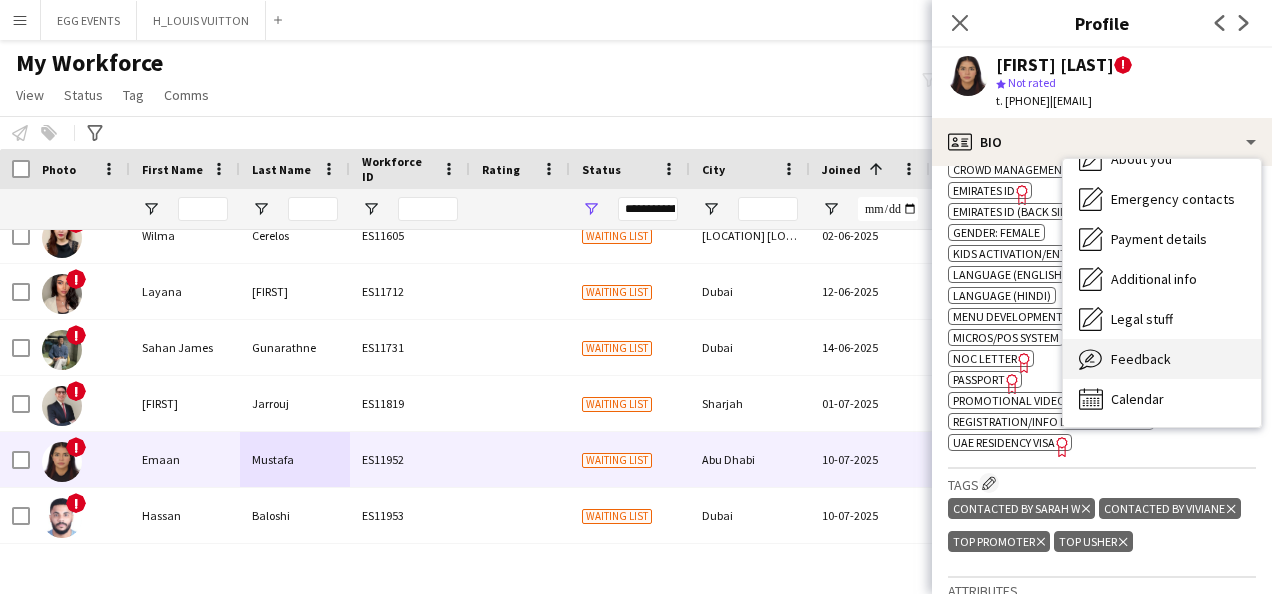 click on "Feedback" at bounding box center (1141, 359) 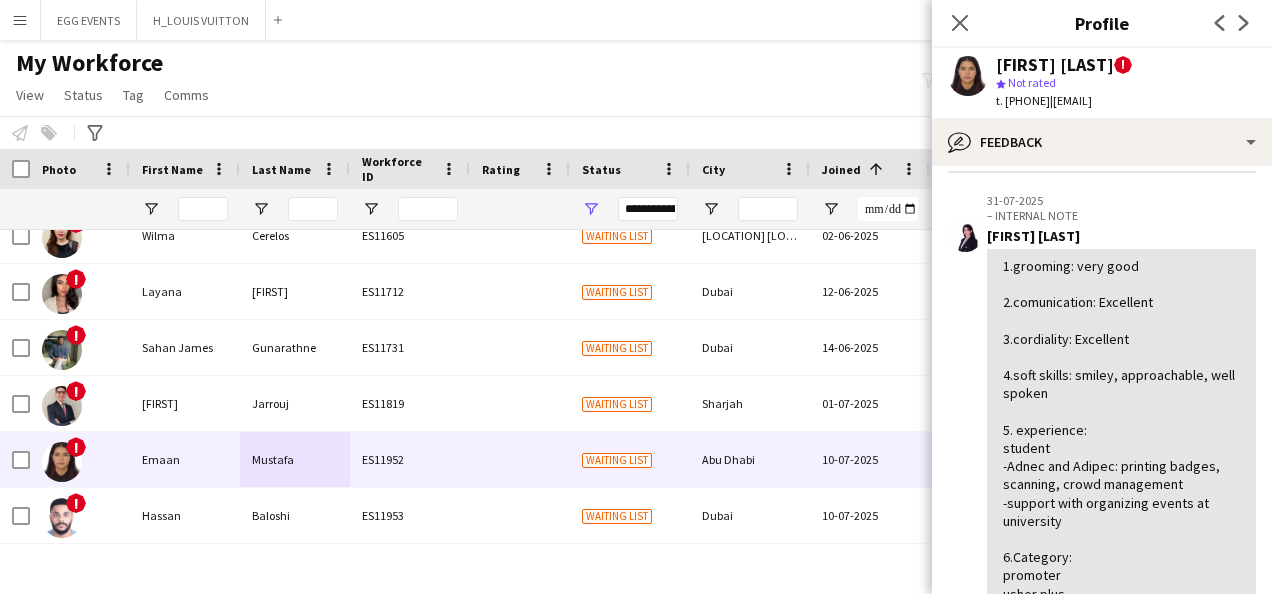 scroll, scrollTop: 326, scrollLeft: 0, axis: vertical 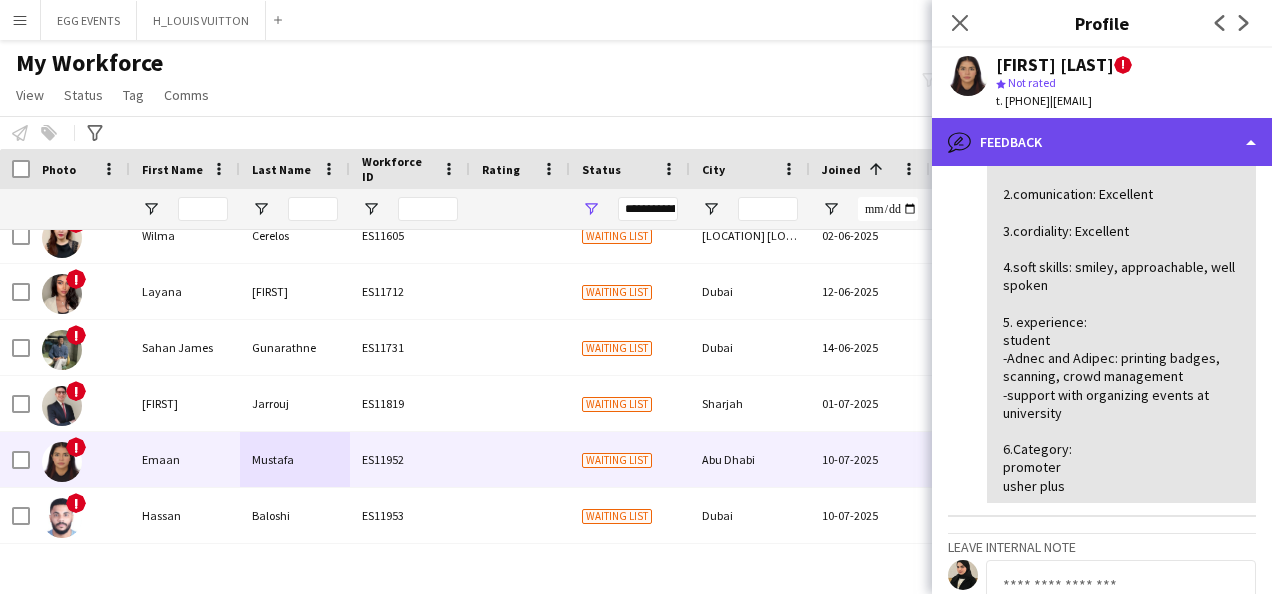 click on "bubble-pencil
Feedback" 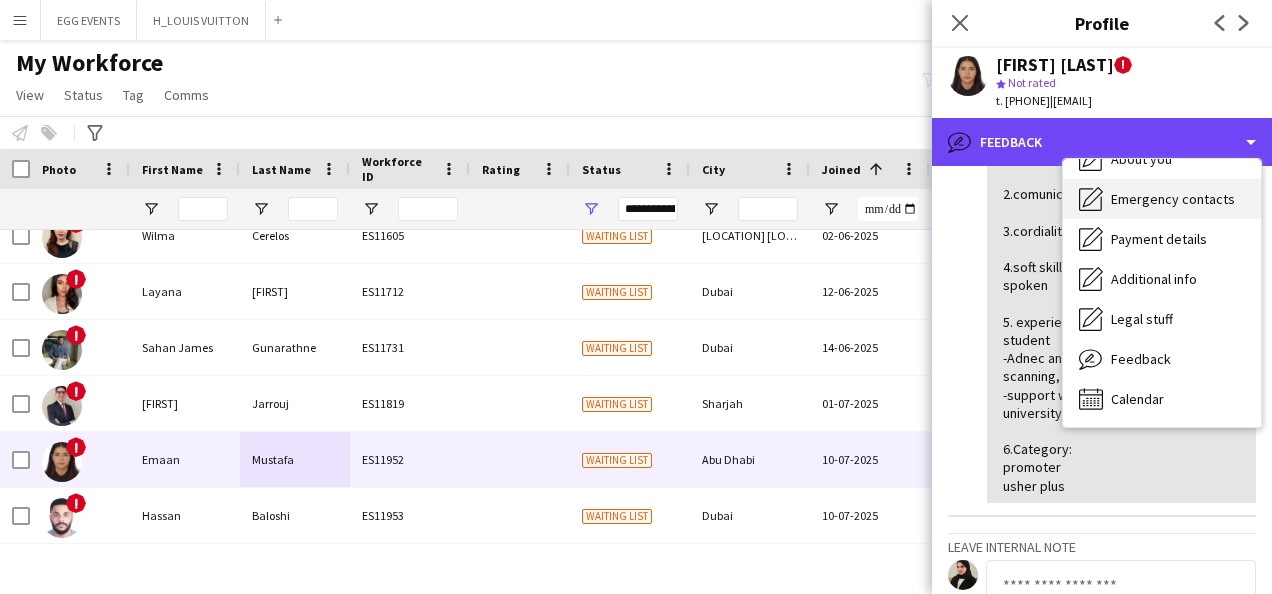 scroll, scrollTop: 0, scrollLeft: 0, axis: both 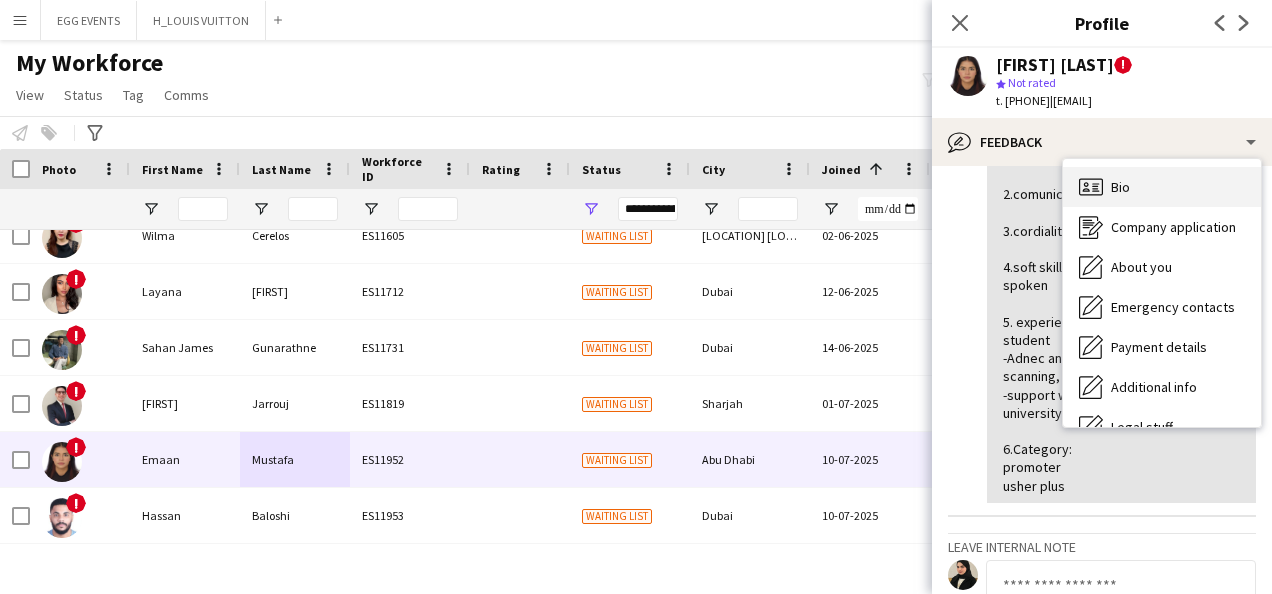 click on "Bio" at bounding box center (1120, 187) 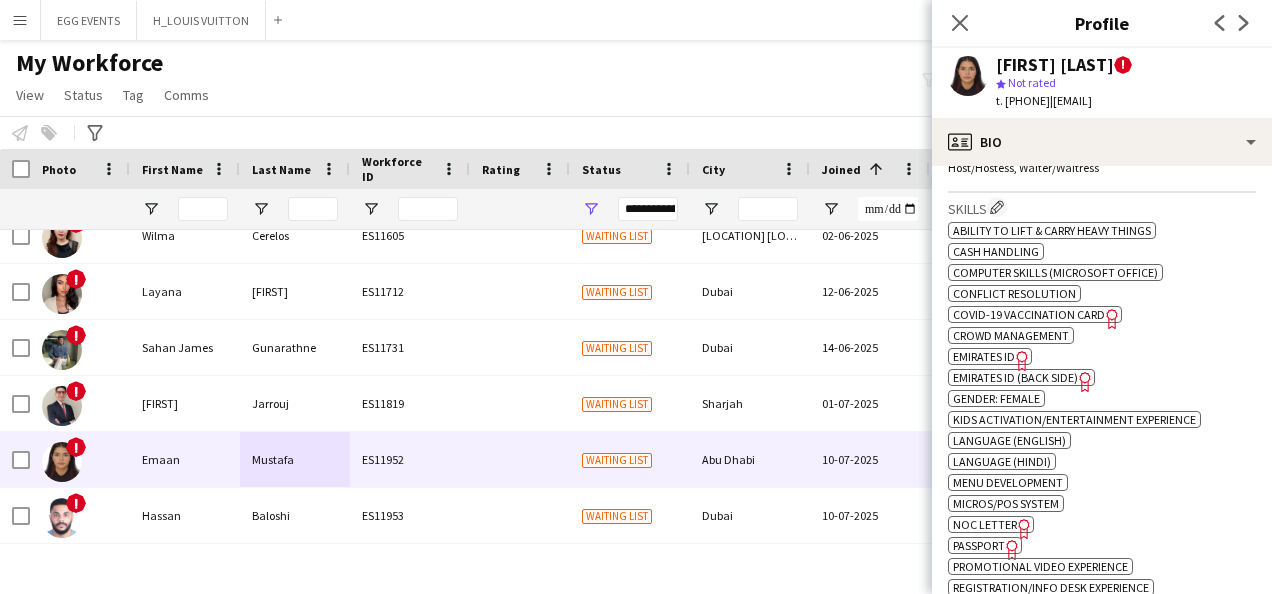 scroll, scrollTop: 1175, scrollLeft: 0, axis: vertical 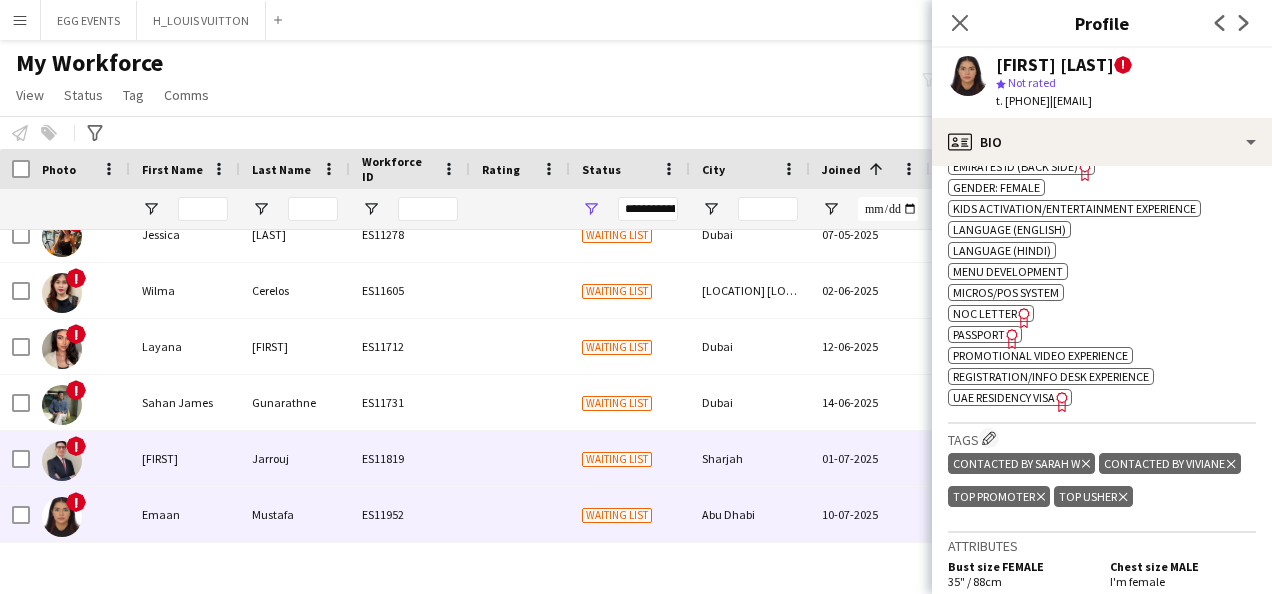 click on "ES11819" at bounding box center (410, 458) 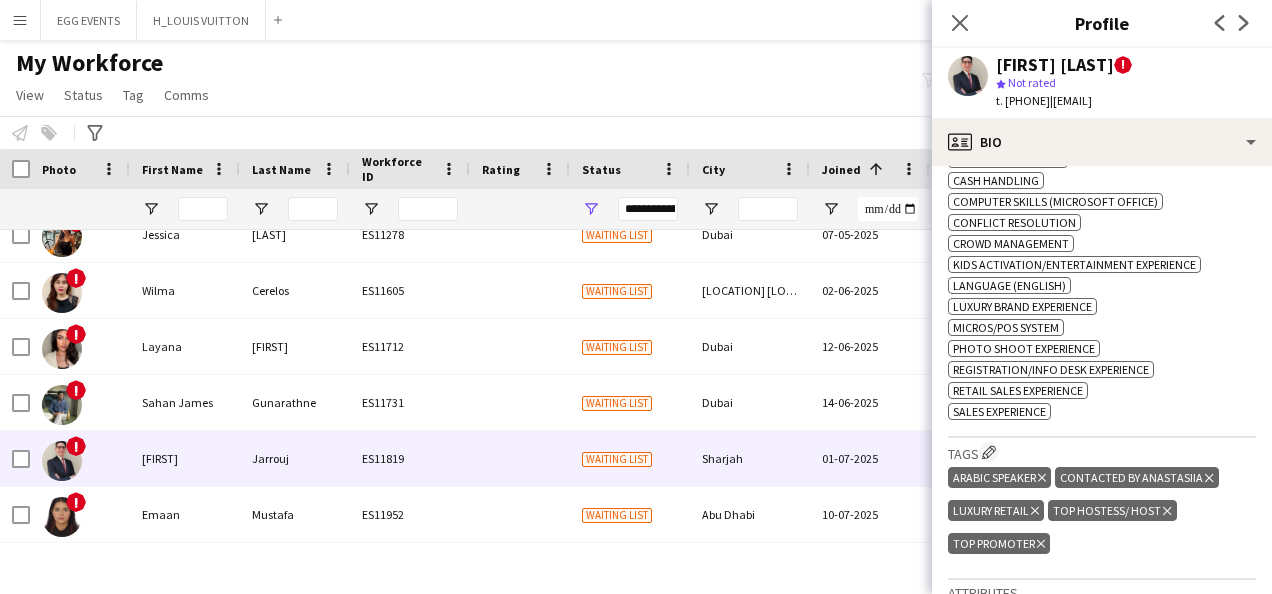 scroll, scrollTop: 1046, scrollLeft: 0, axis: vertical 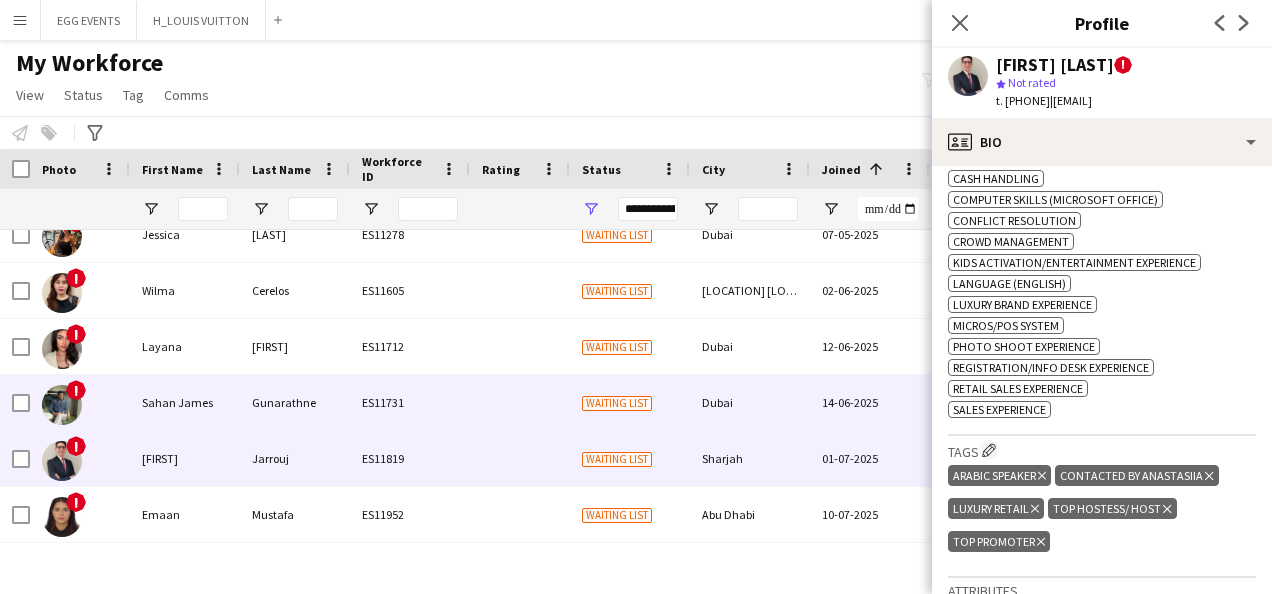 click on "14-06-2025" at bounding box center [870, 402] 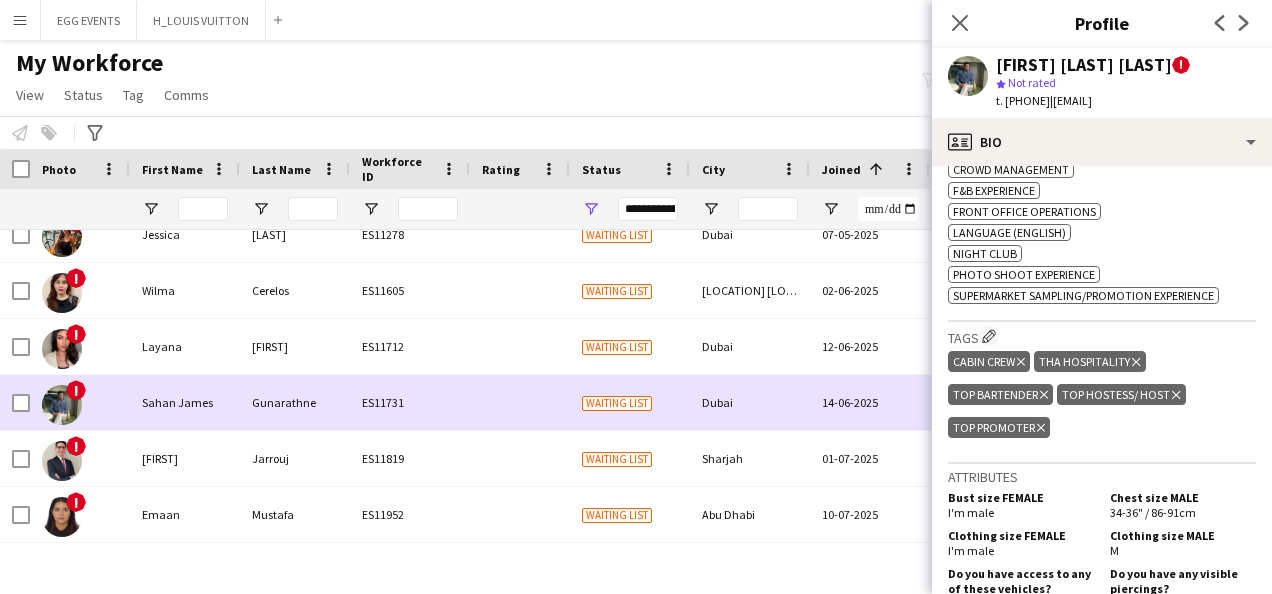 scroll, scrollTop: 1012, scrollLeft: 0, axis: vertical 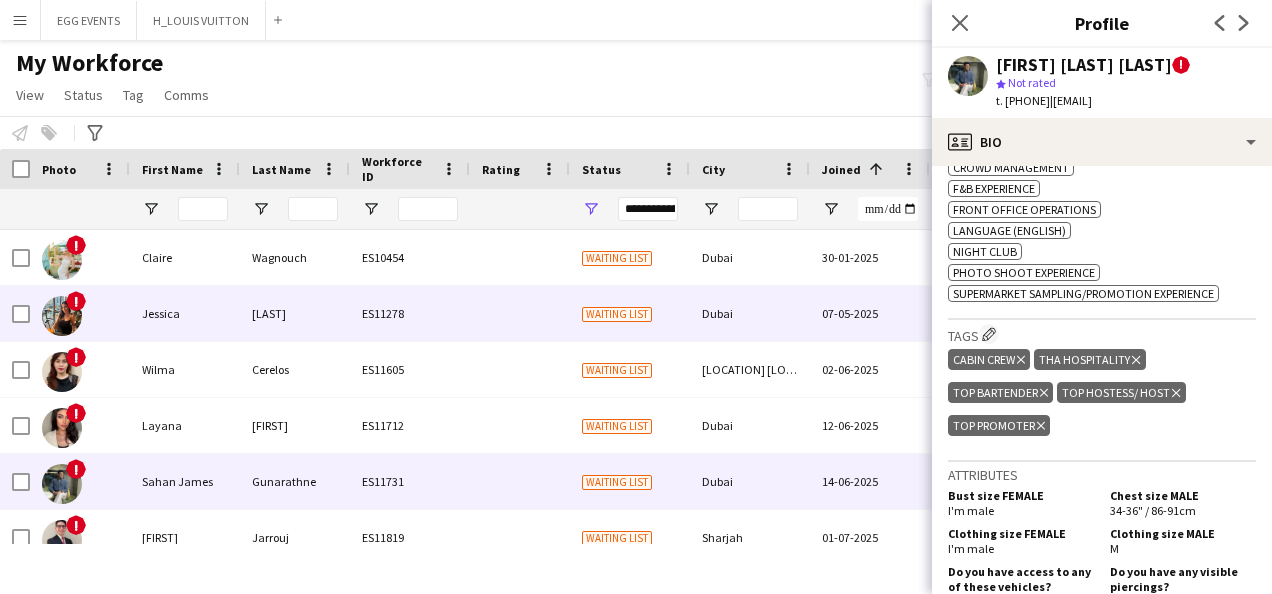 click on "Dubai" at bounding box center (750, 313) 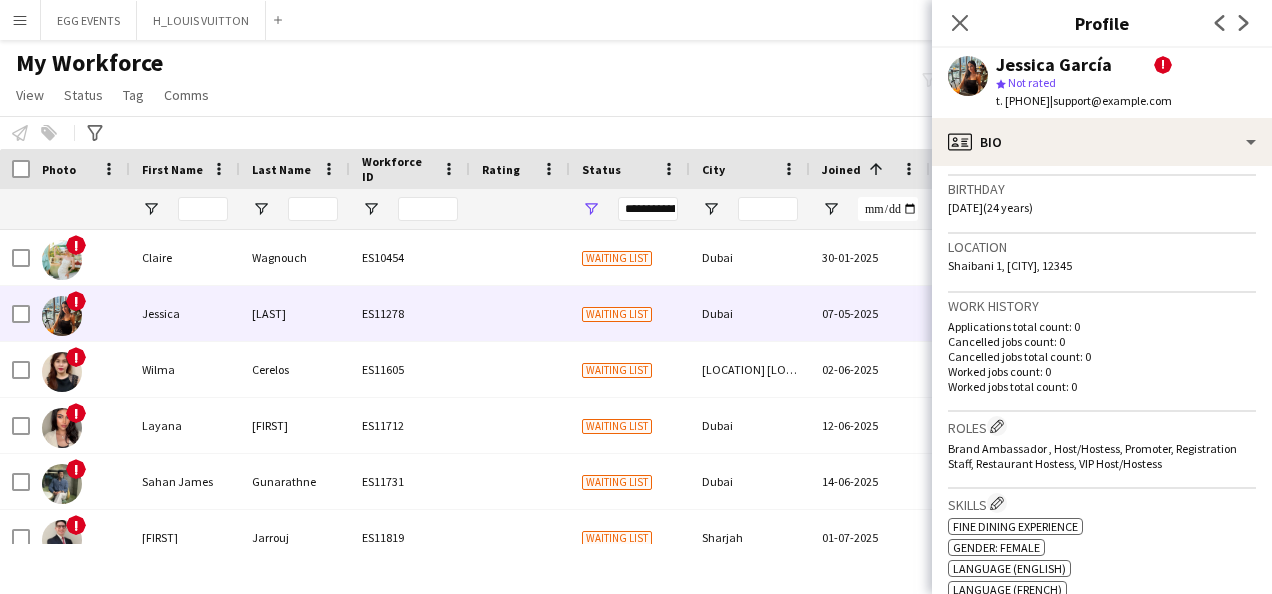scroll, scrollTop: 908, scrollLeft: 0, axis: vertical 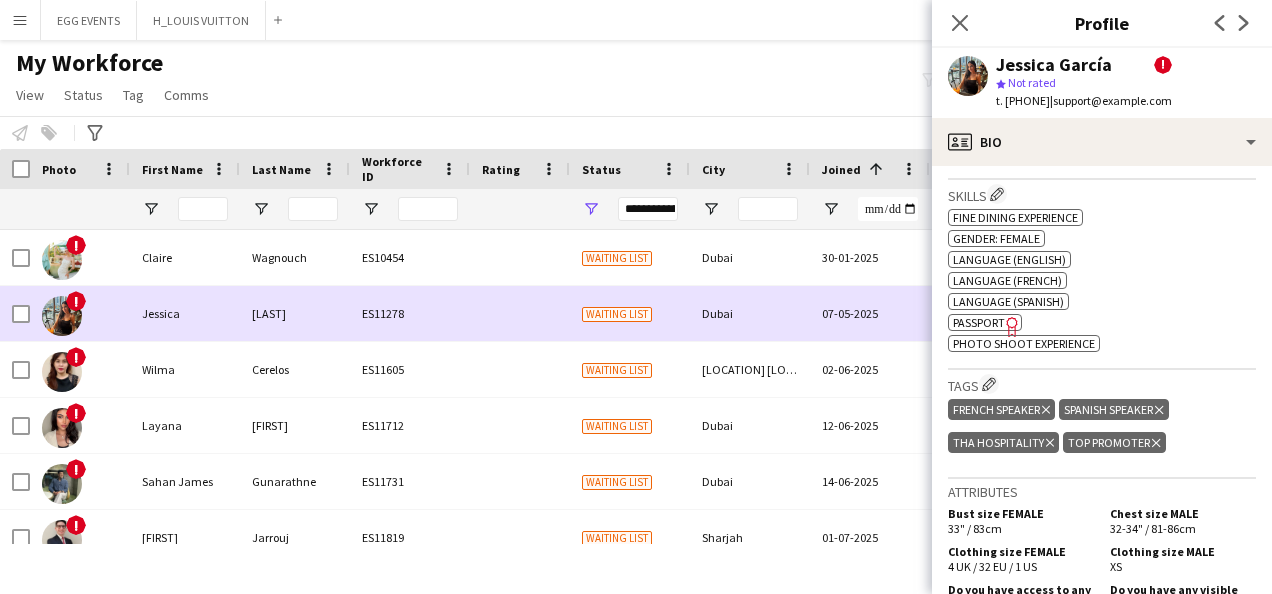 click on "Dubai" at bounding box center (750, 313) 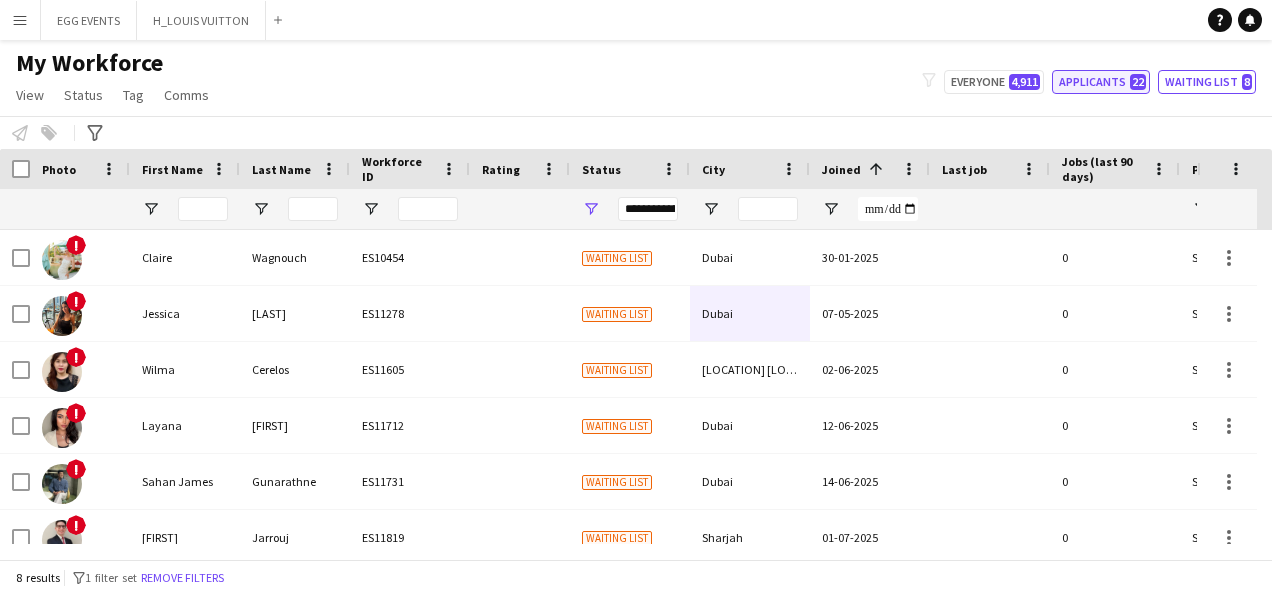 click on "Applicants   22" 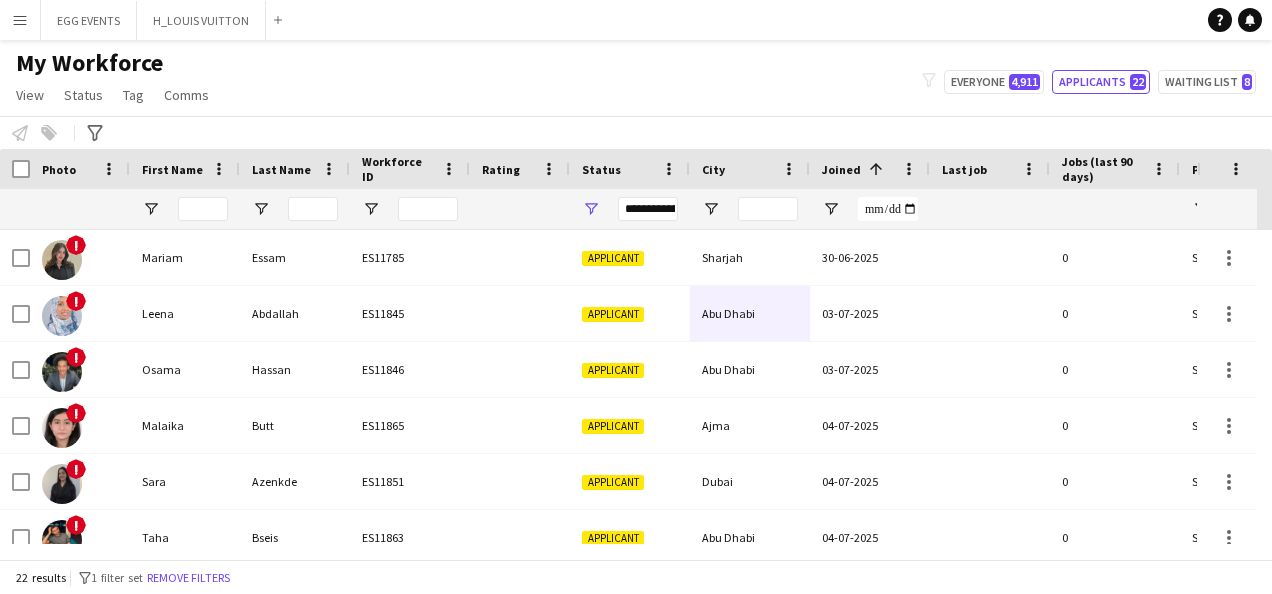 scroll, scrollTop: 844, scrollLeft: 0, axis: vertical 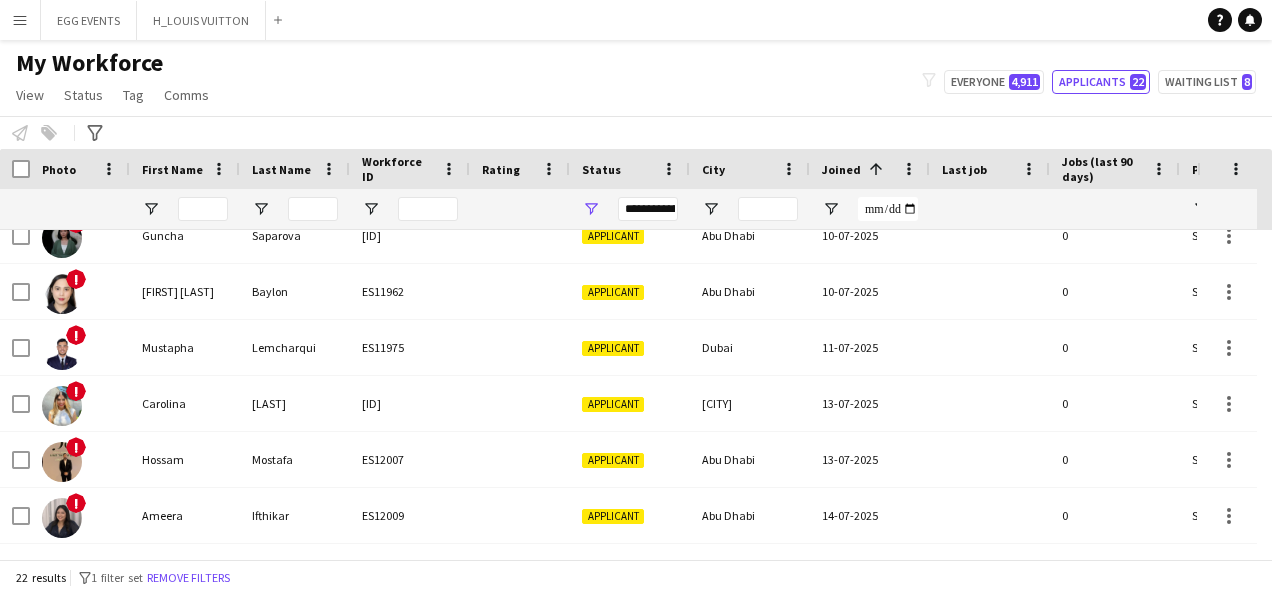 click on "**********" at bounding box center [648, 209] 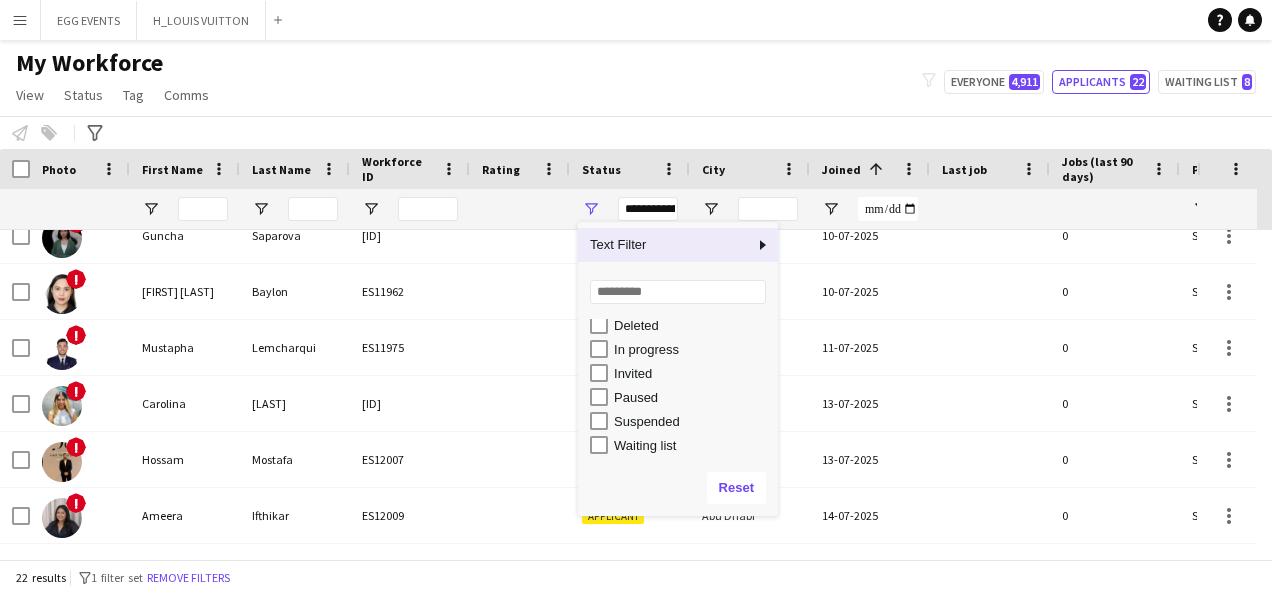 scroll, scrollTop: 0, scrollLeft: 0, axis: both 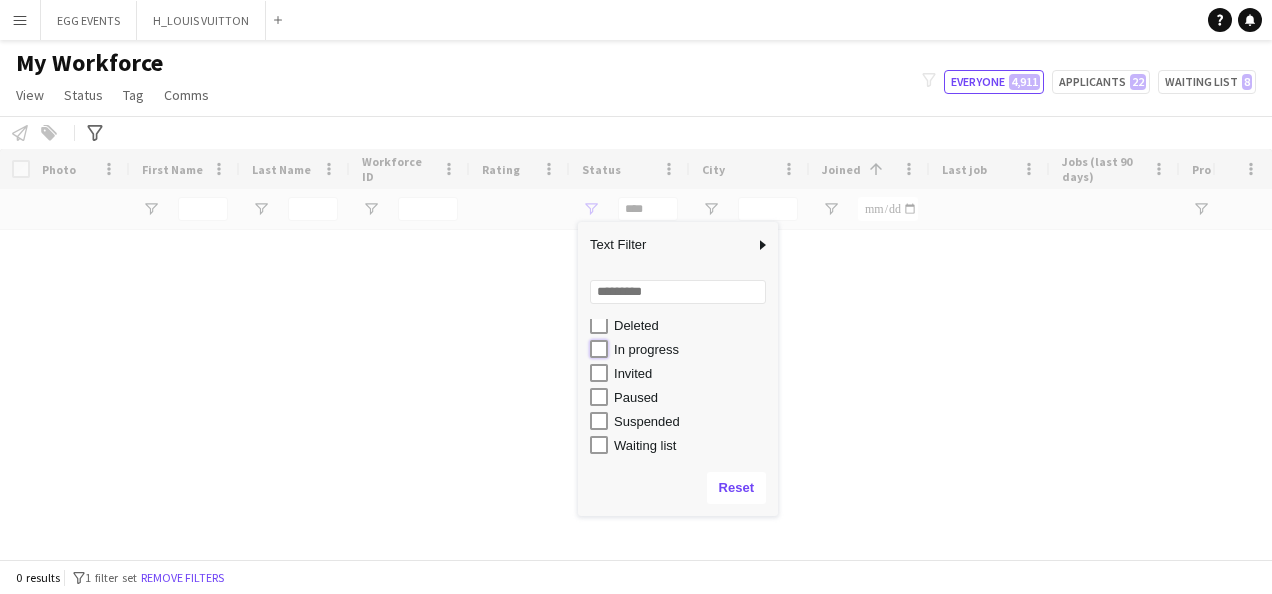 type on "**********" 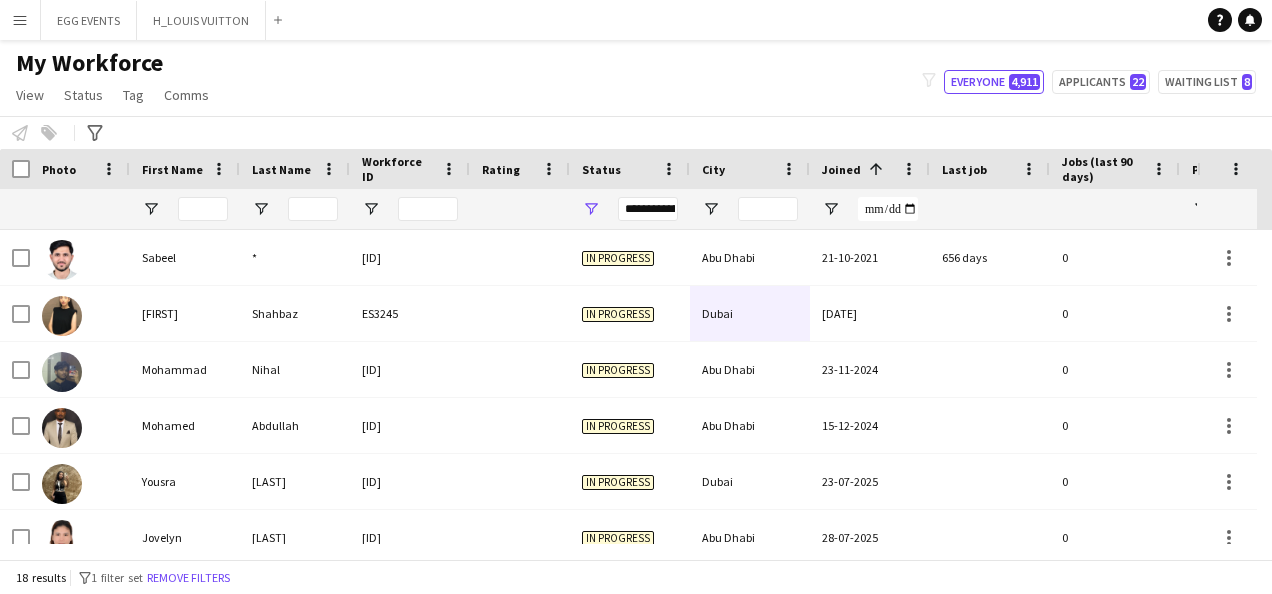 click on "My Workforce   View   Views  Default view New view Update view Delete view Edit name Customise view Customise filters Reset Filters Reset View Reset All  Status  Edit  Tag  New tag  Edit tag  ARABIC SPEAKER (2097) CABIN CREW (365) CHINESE SPEAKER (38) CONTACTED BY ANASTASIIA (25) CONTACTED BY MARIA (1) CONTACTED BY SARAH W (7) CONTACTED BY VIVIANE  (95) DRESSER (7) FOH EXPO (31) FOLLOW UP  (56) FRENCH SPEAKER (514) Generic Portfolio - Arabic Speaker  (7) Generic Portfolio - Jewerlly  Model (5) Generic Portfolio - Luxury  (23) Generic Portfolio - Models (14) Generic Portfolio - Promoters (20) Generic Portfolio - Supervisors (11) Generic Portfolio - Tall Hostess (21) Generic Portfolio - Ushers (16) Generic portfolio -VIP Hostess (25) ITALIAN SPEAKER (65) JAPANESE SPEAKER (8) KOREAN SPEAKER (5) LUXURY RETAIL (424) MANAGER LEVEL (120) MC (21) MUA (17) OPERATION (31) PRODUCTION (9) PROJECT MANAGER  (54) SPANISH SPEAKER (202) STAGE MANAGER (81) SUPERVISOR (195) THA HOSPITALITY (804) TOP BARISTA (44)  Add to tag" 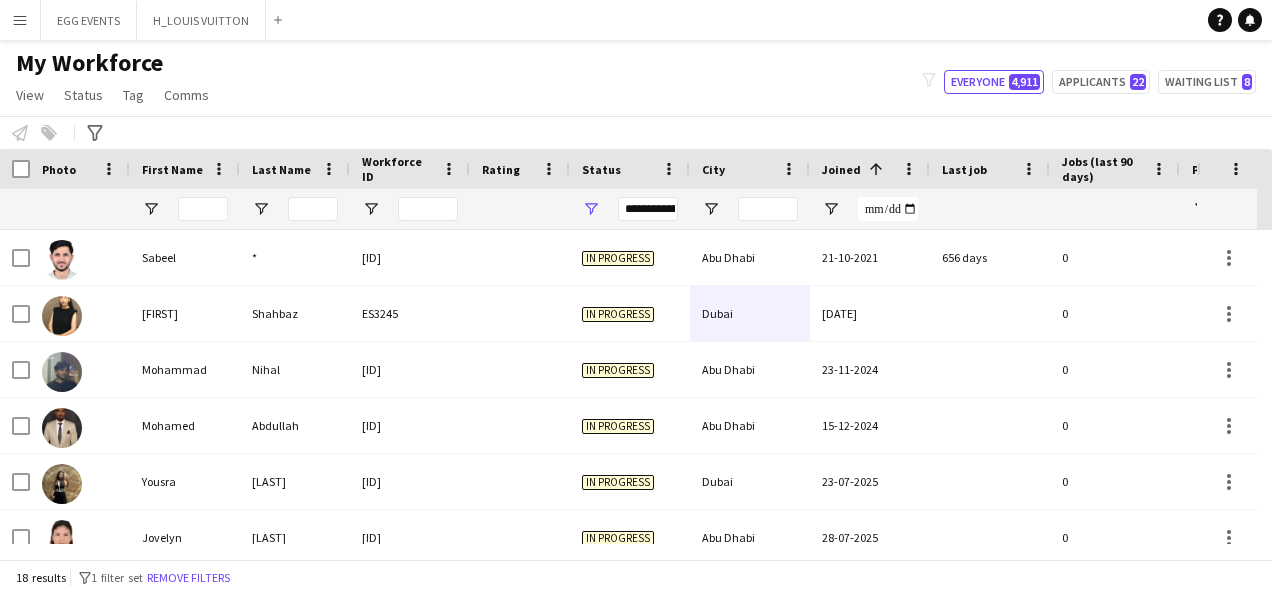 scroll, scrollTop: 694, scrollLeft: 0, axis: vertical 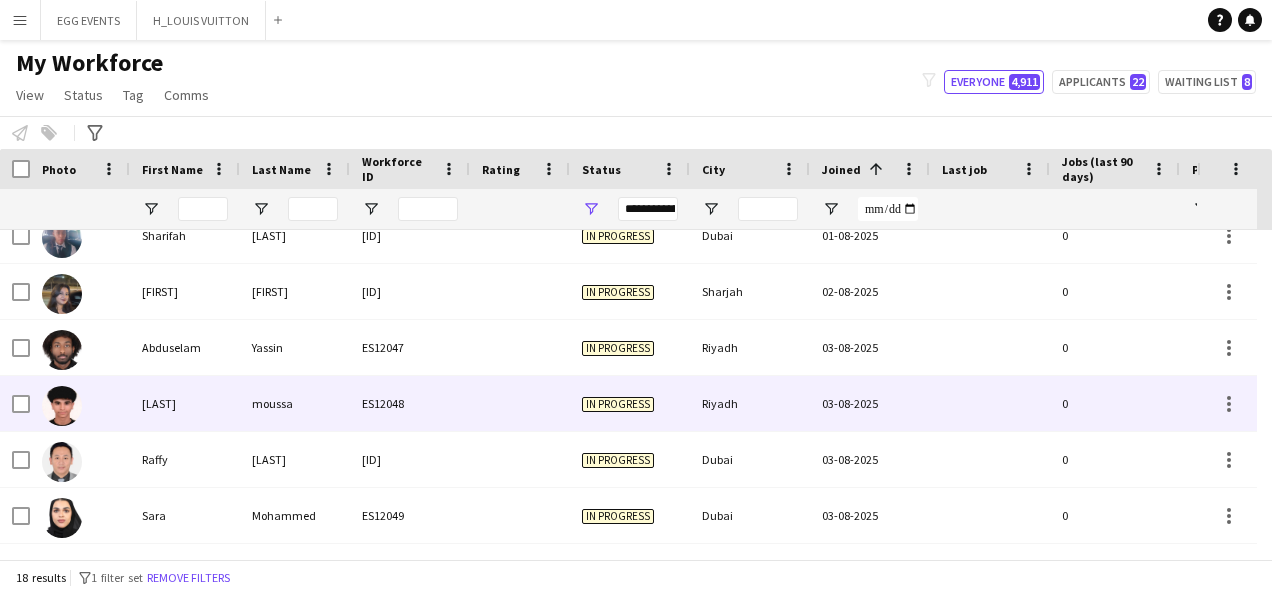 click on "Riyadh" at bounding box center (750, 403) 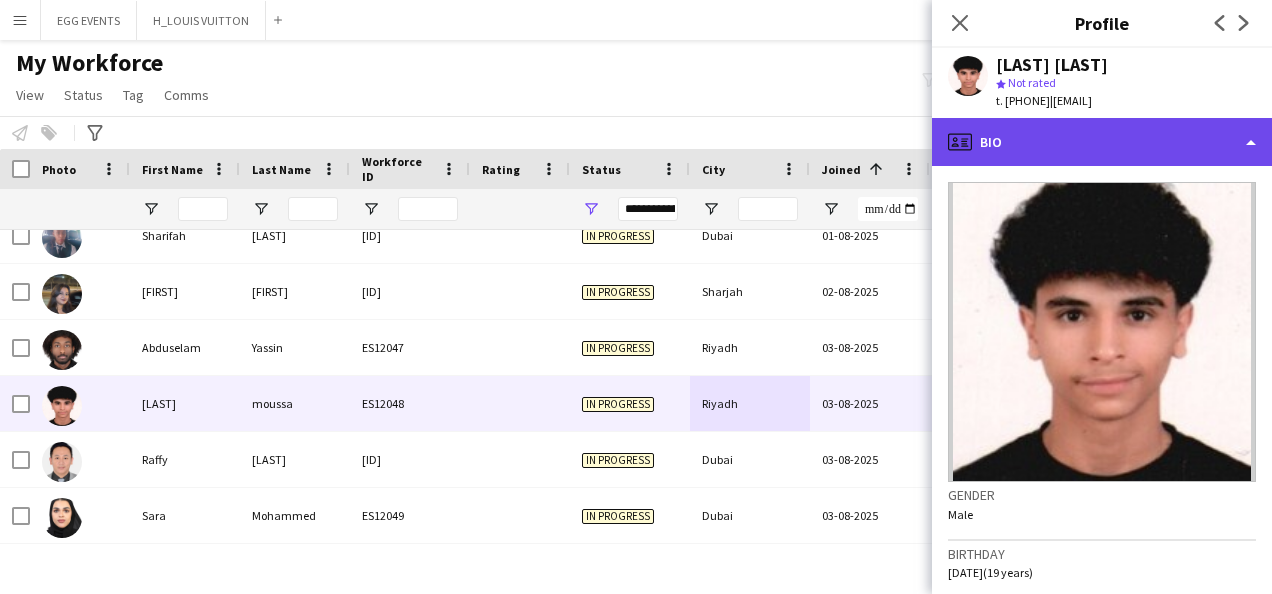click on "profile
Bio" 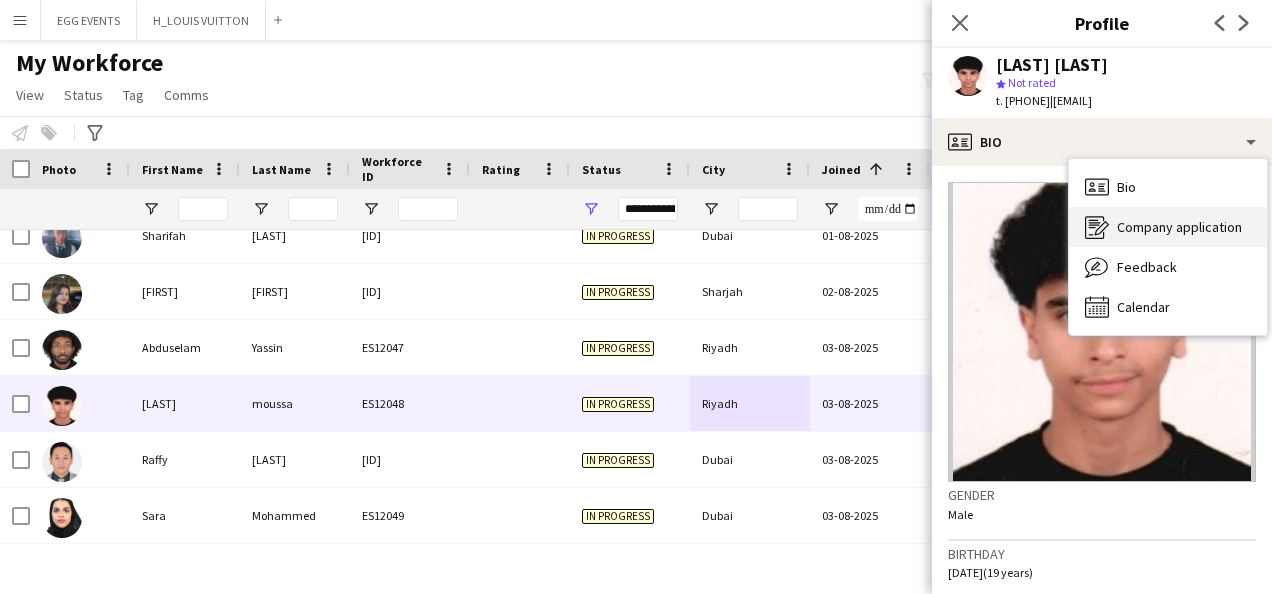 click on "Company application
Company application" at bounding box center [1168, 227] 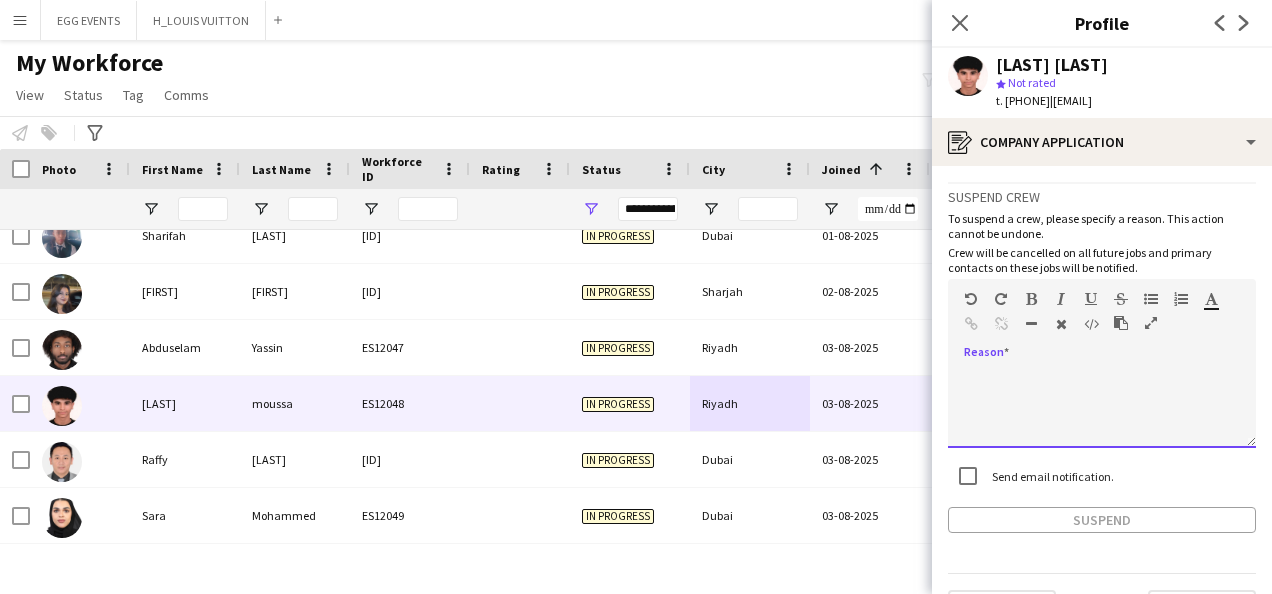 click at bounding box center [1102, 408] 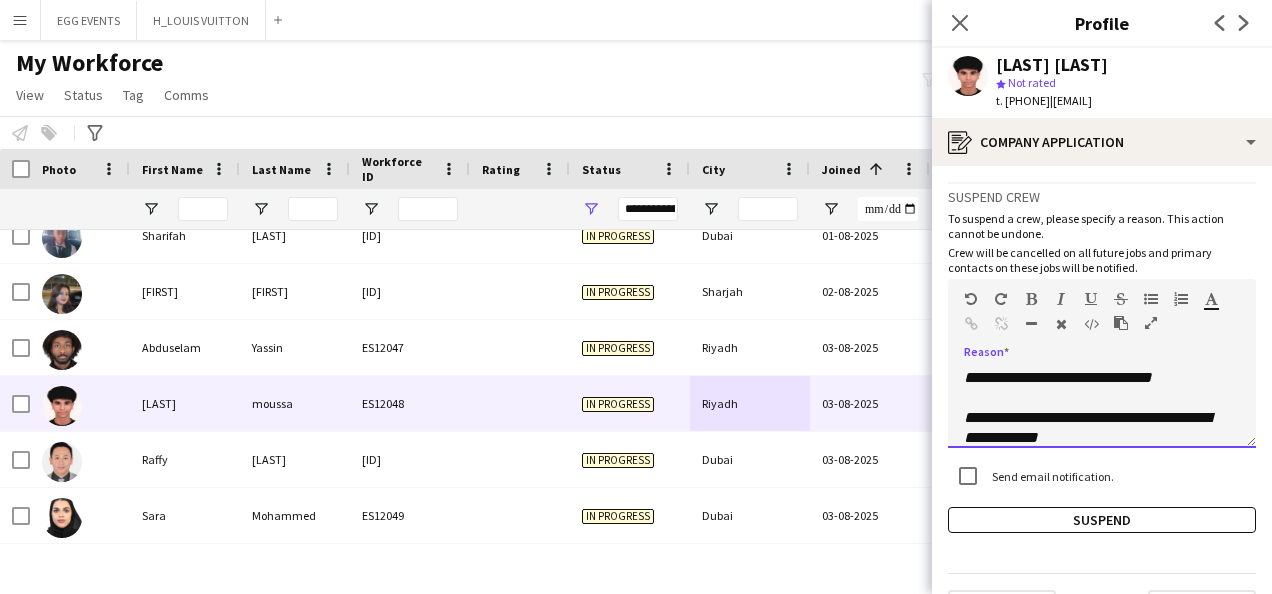 type 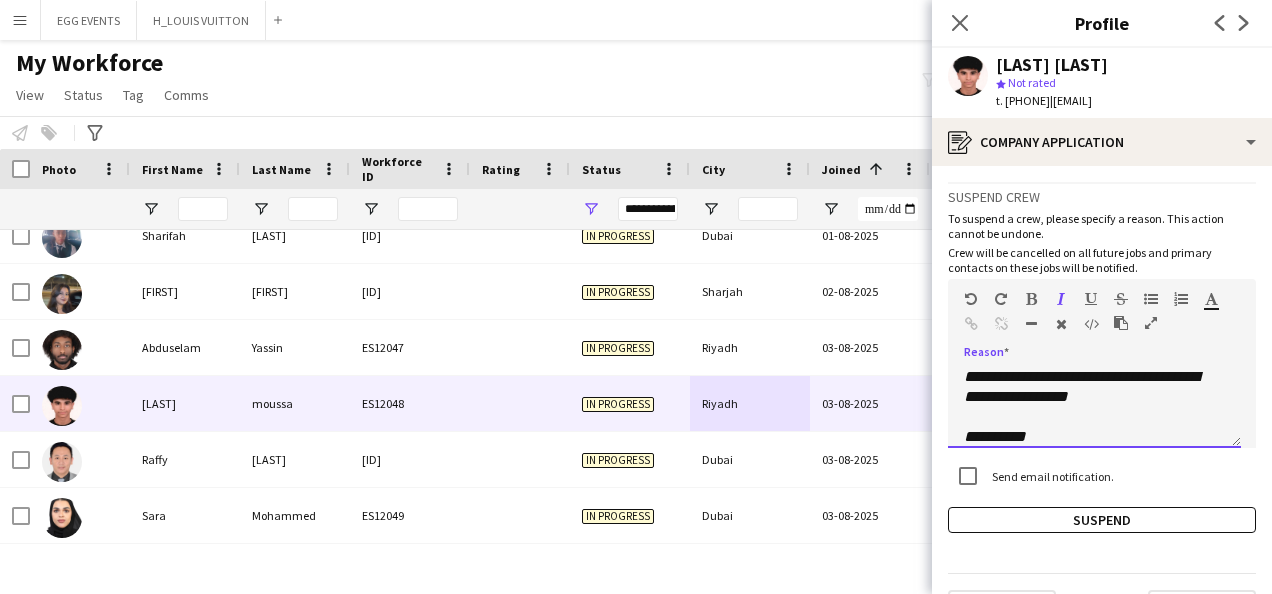 scroll, scrollTop: 0, scrollLeft: 0, axis: both 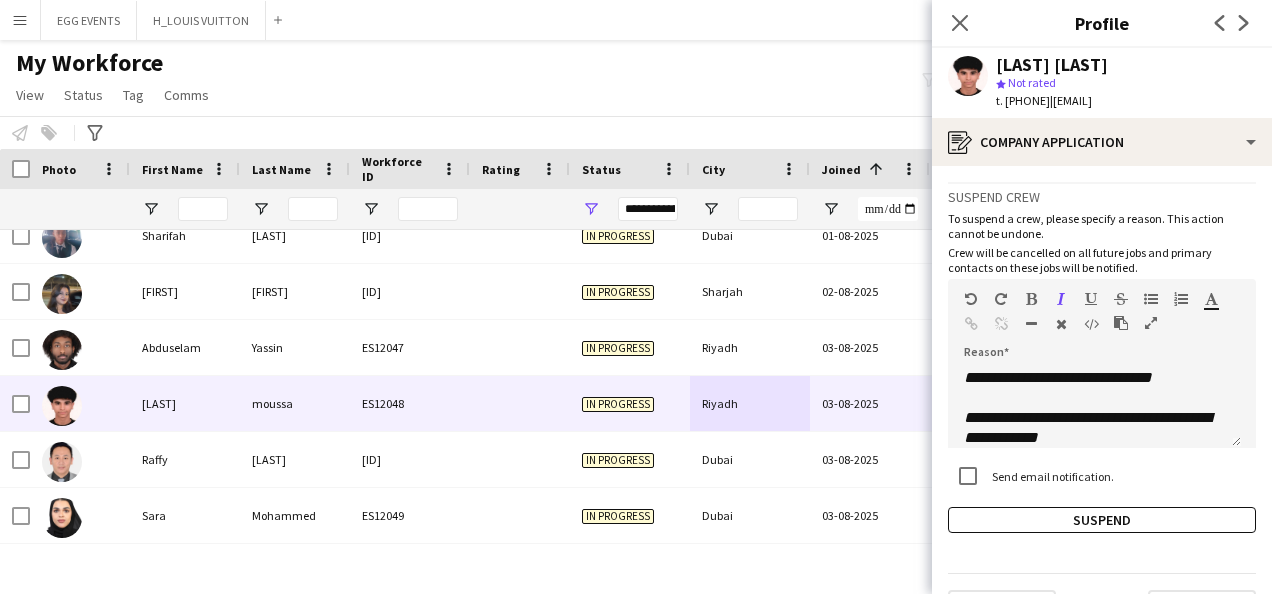 drag, startPoint x: 1140, startPoint y: 56, endPoint x: 990, endPoint y: 63, distance: 150.16324 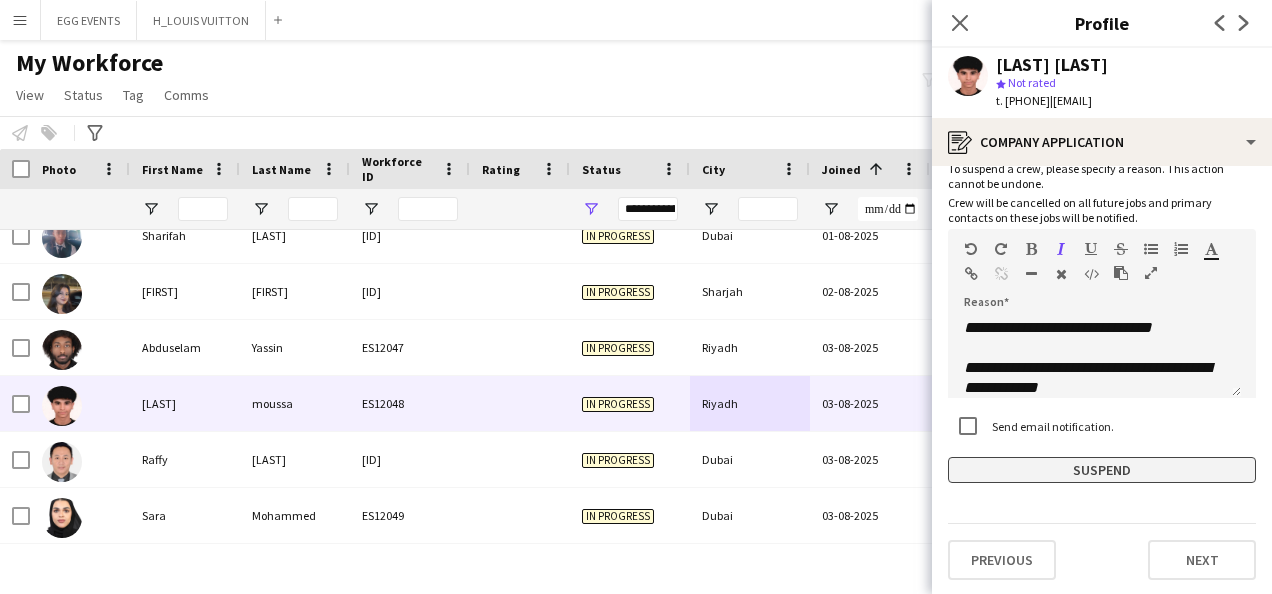 click on "Suspend" 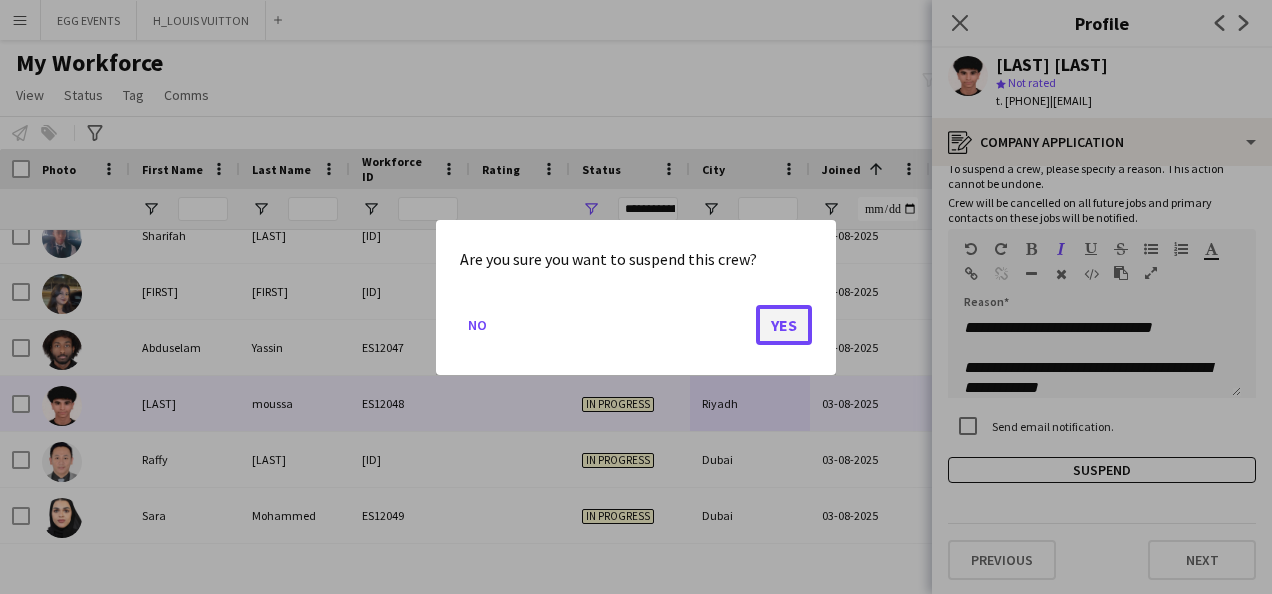 click on "Yes" 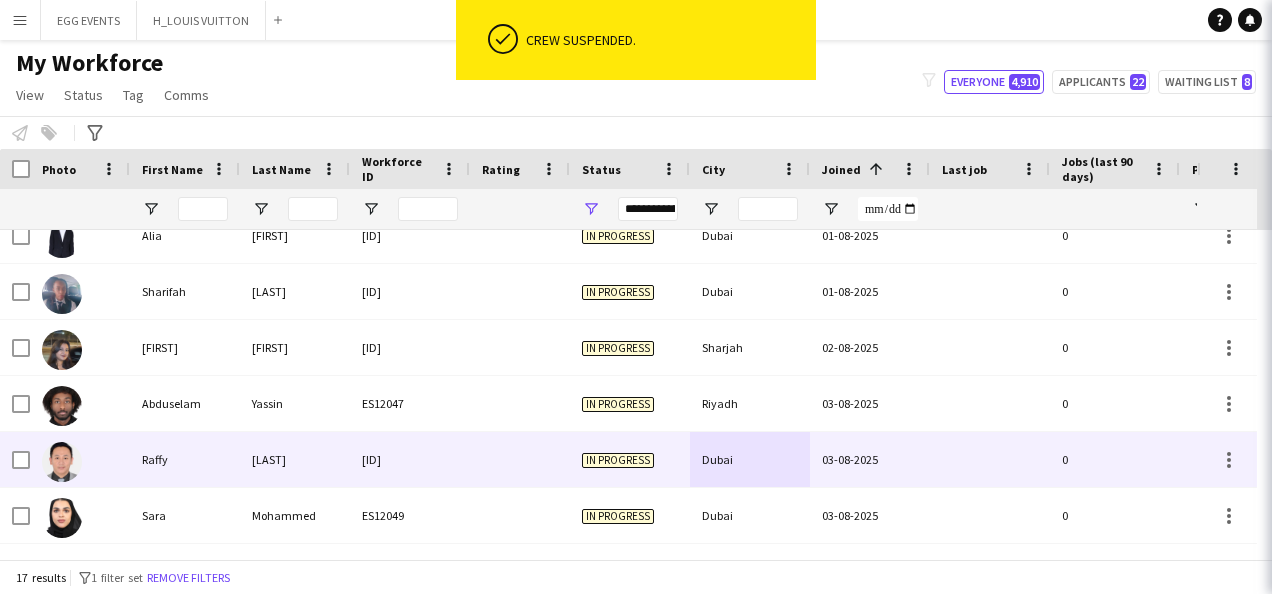 scroll, scrollTop: 638, scrollLeft: 0, axis: vertical 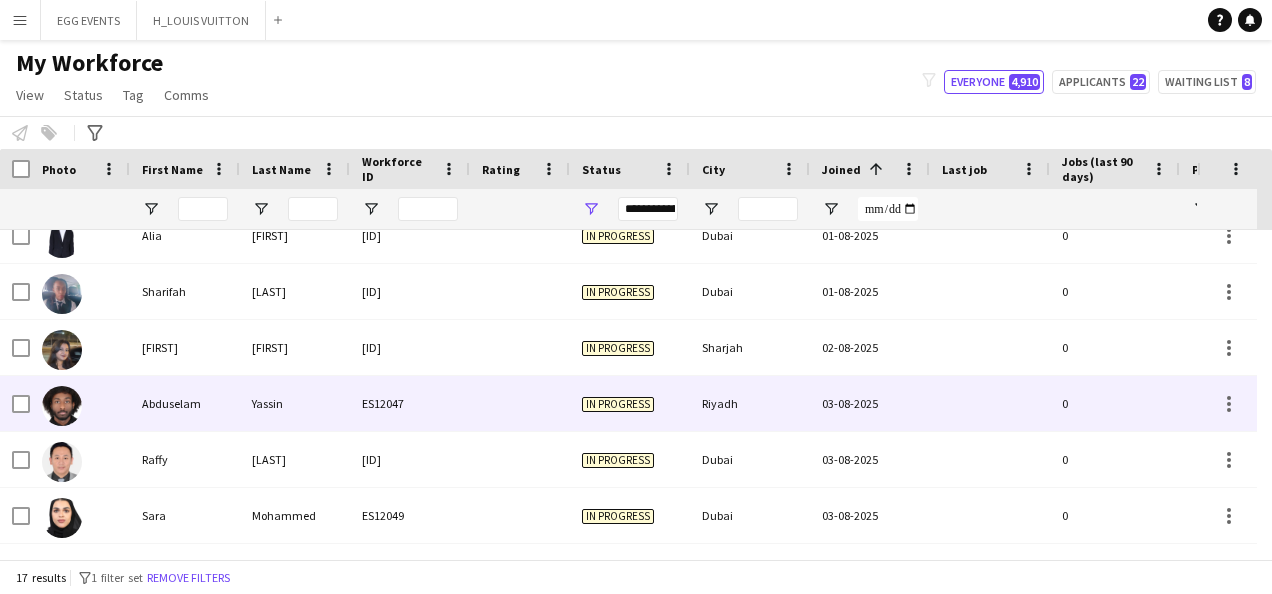 click on "03-08-2025" at bounding box center [870, 403] 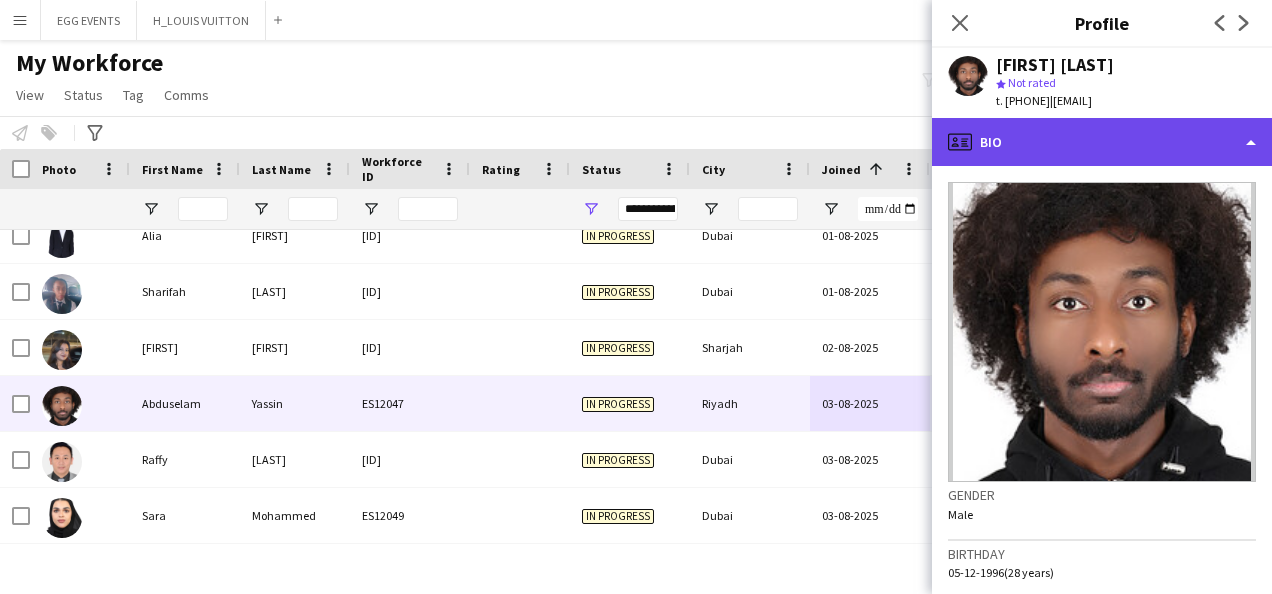click on "profile
Bio" 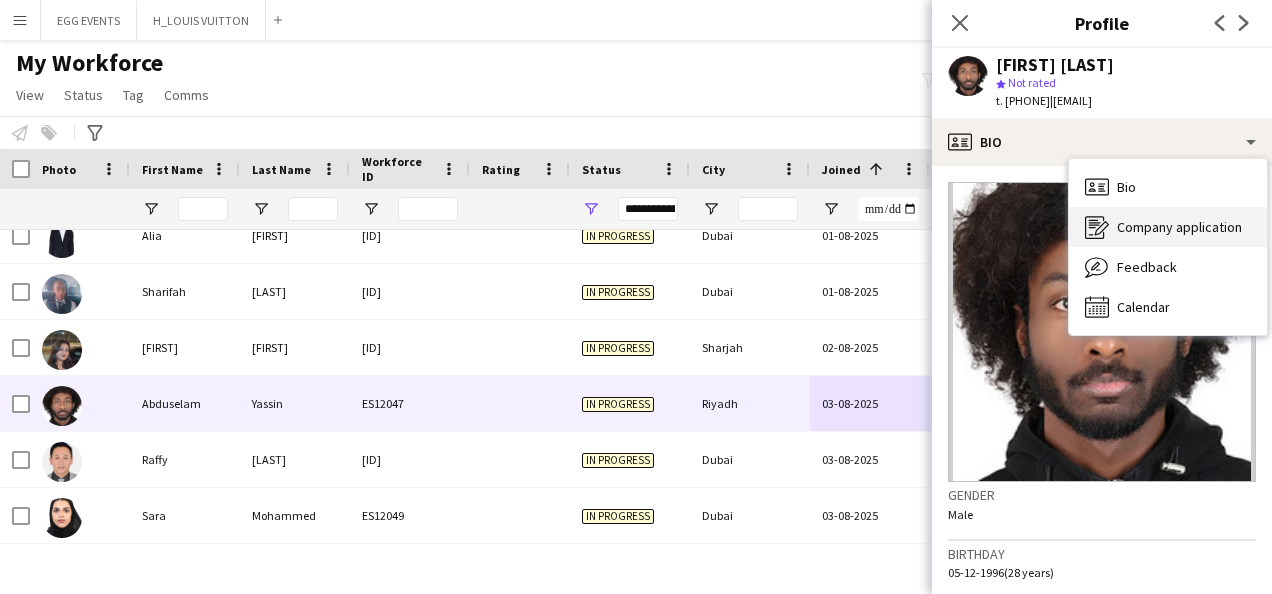 click on "Company application
Company application" at bounding box center [1168, 227] 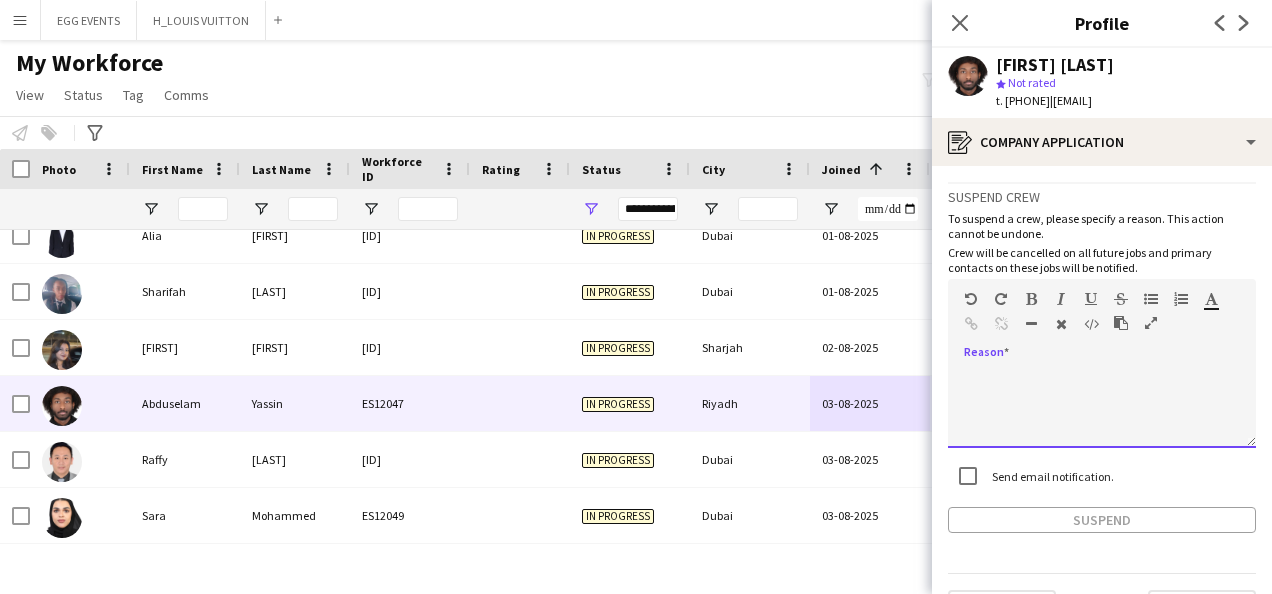 click at bounding box center [1102, 408] 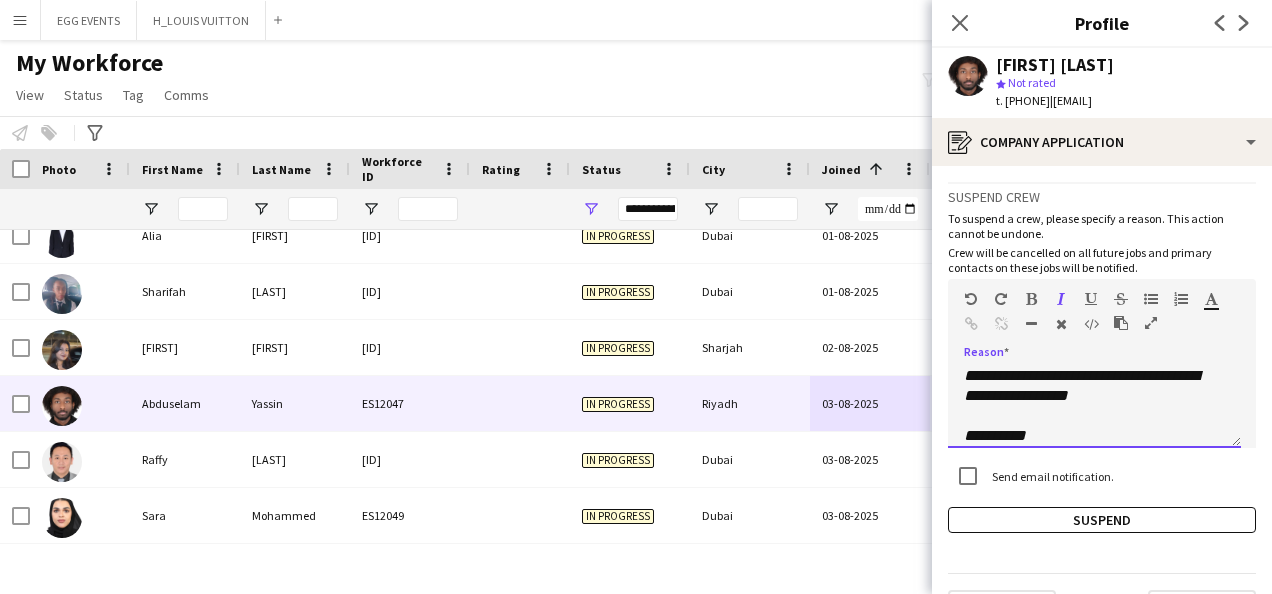 scroll, scrollTop: 0, scrollLeft: 0, axis: both 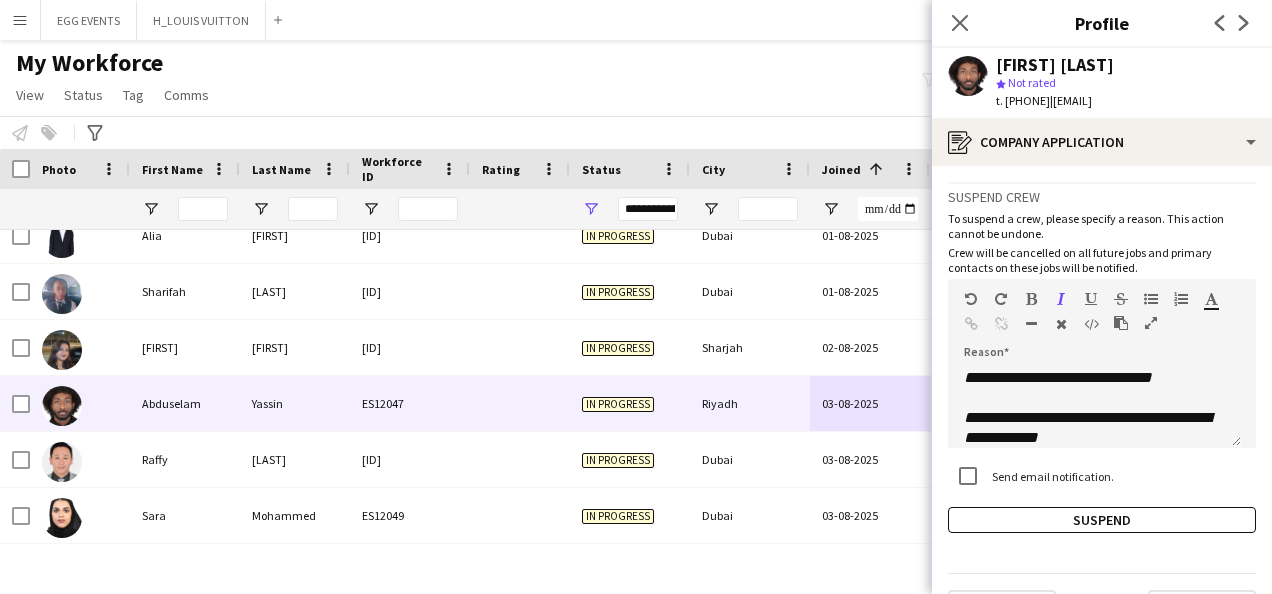 drag, startPoint x: 1162, startPoint y: 61, endPoint x: 986, endPoint y: 70, distance: 176.22997 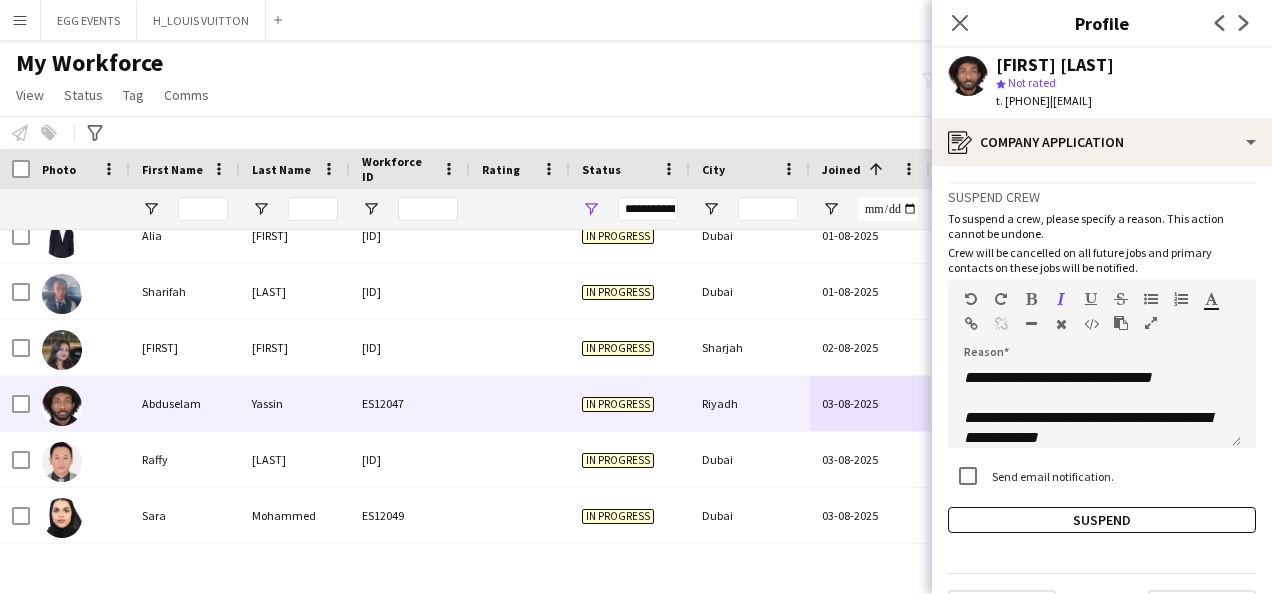scroll, scrollTop: 176, scrollLeft: 0, axis: vertical 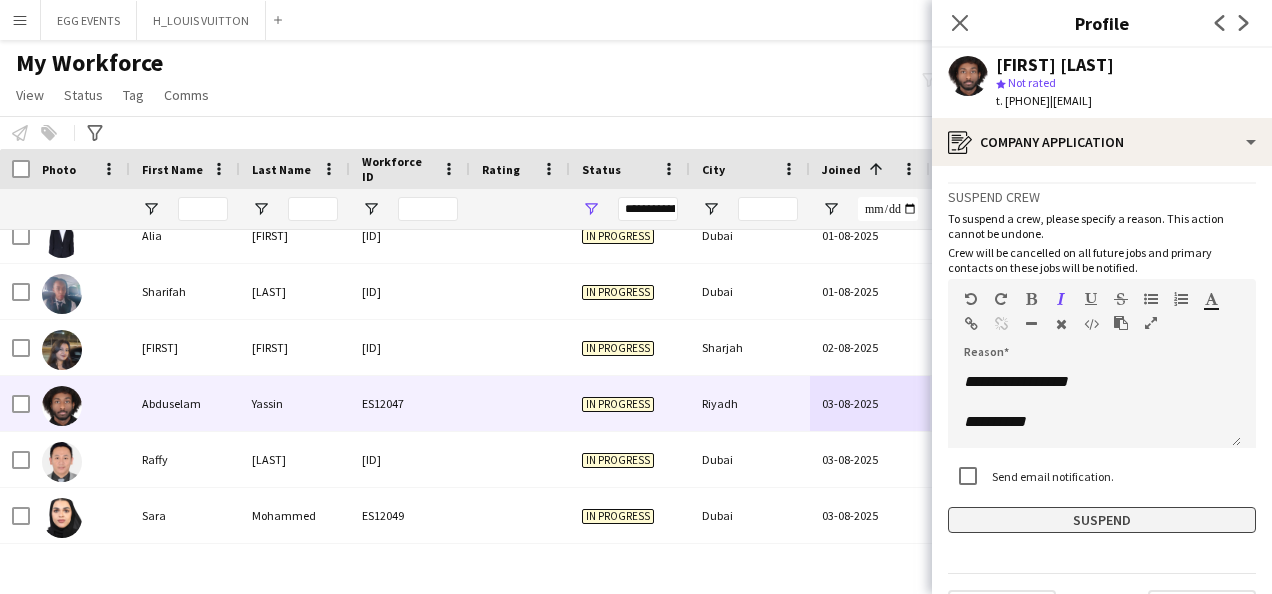 click on "Suspend" 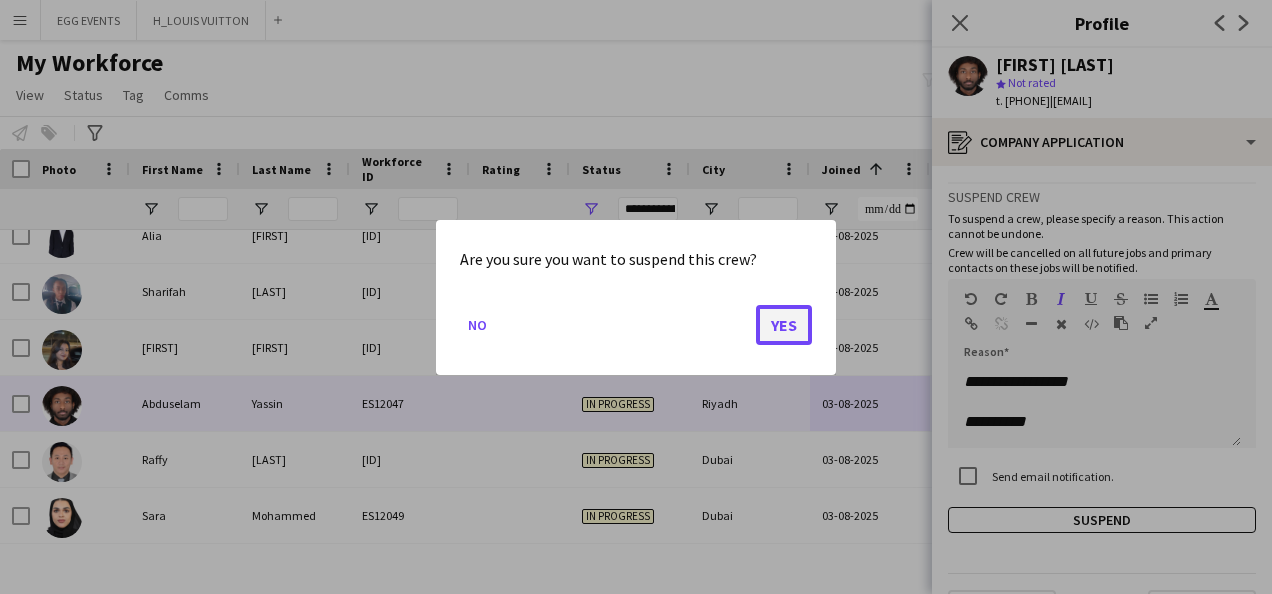 click on "Yes" 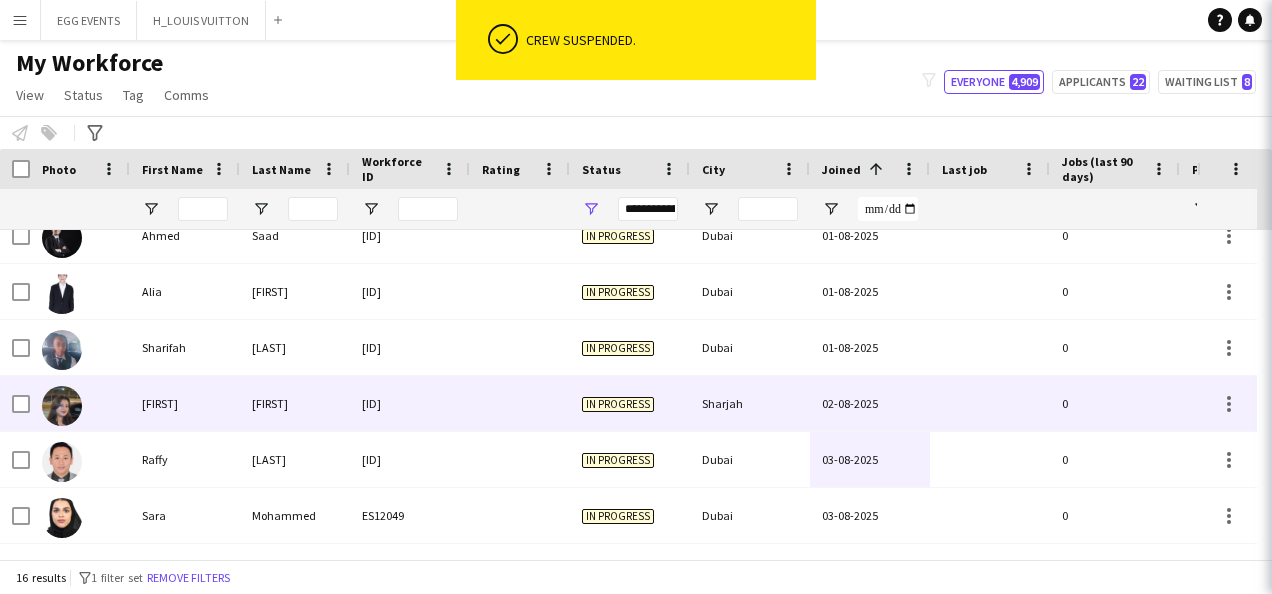scroll, scrollTop: 582, scrollLeft: 0, axis: vertical 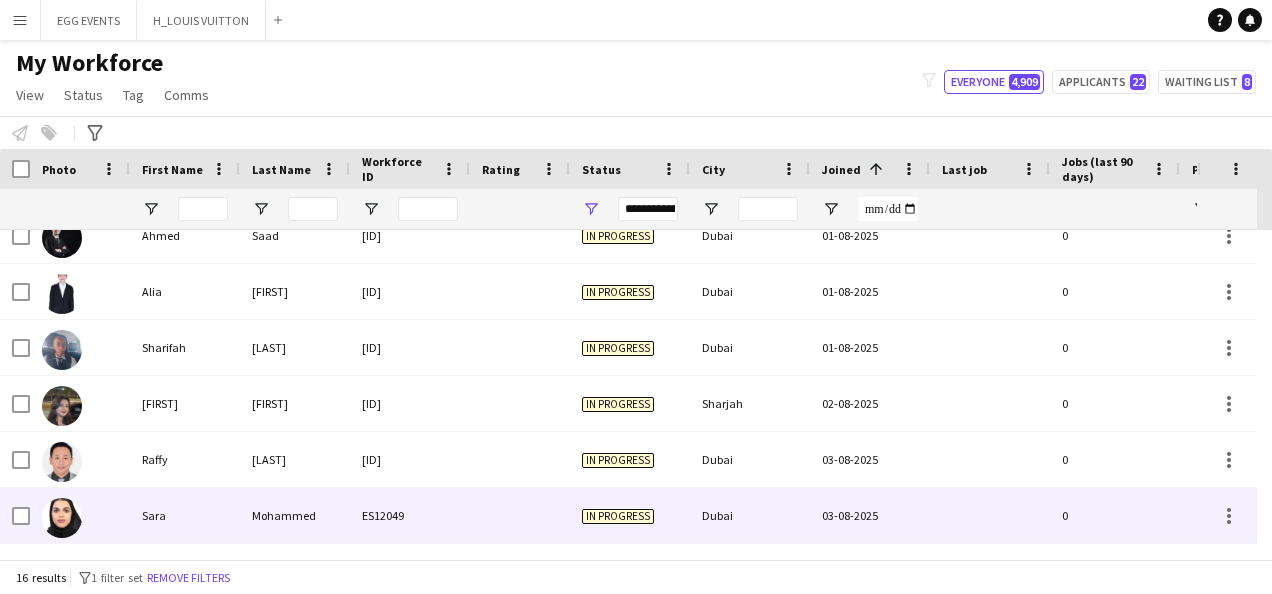 click on "Dubai" at bounding box center [750, 515] 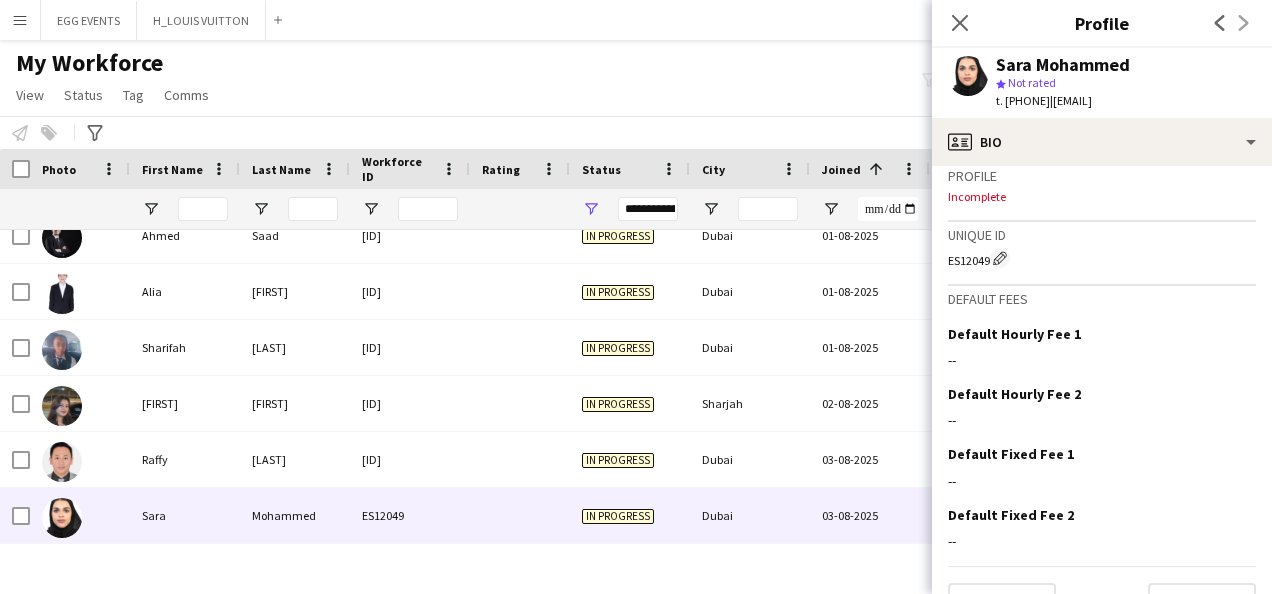 scroll, scrollTop: 721, scrollLeft: 0, axis: vertical 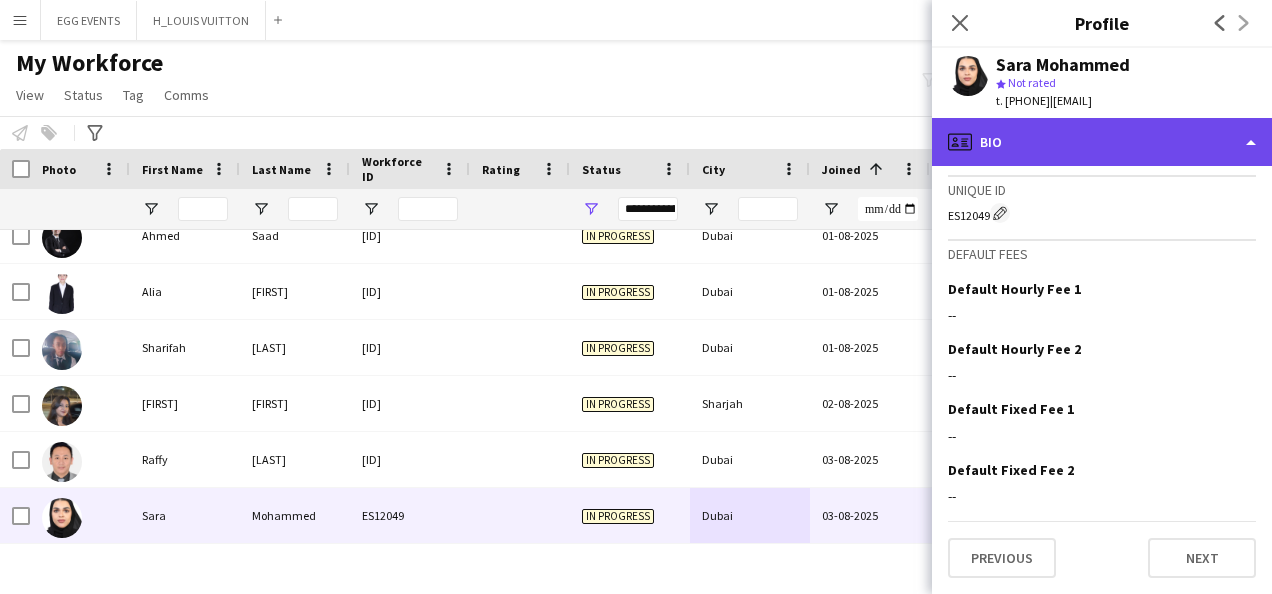 click on "profile
Bio" 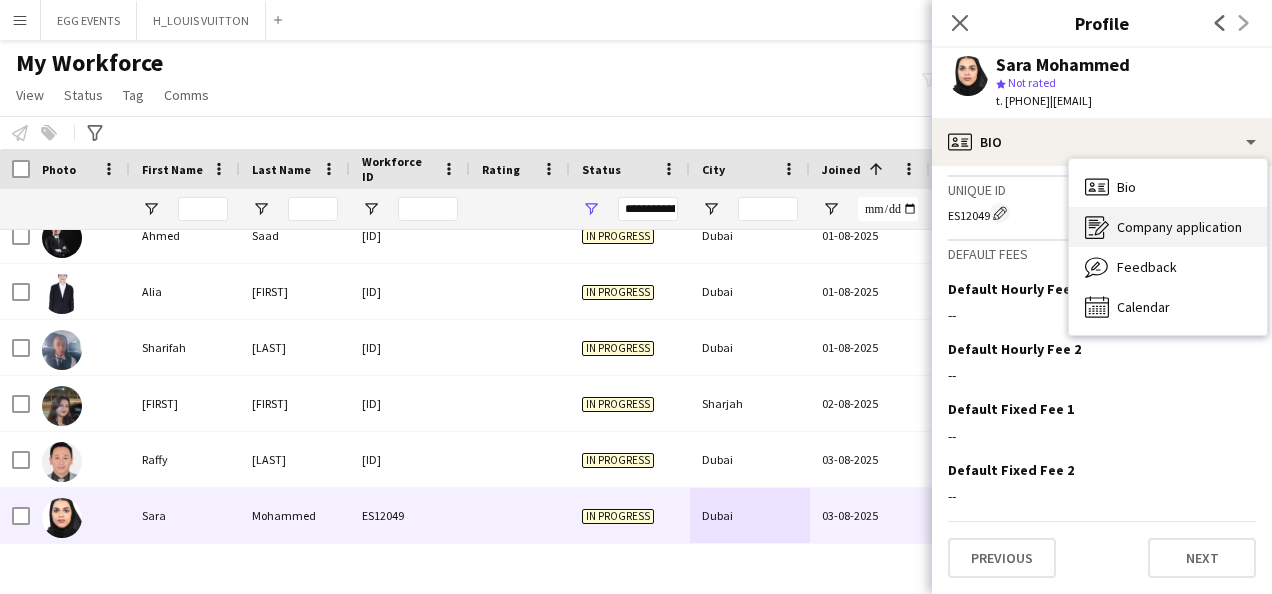 click on "Company application" at bounding box center [1179, 227] 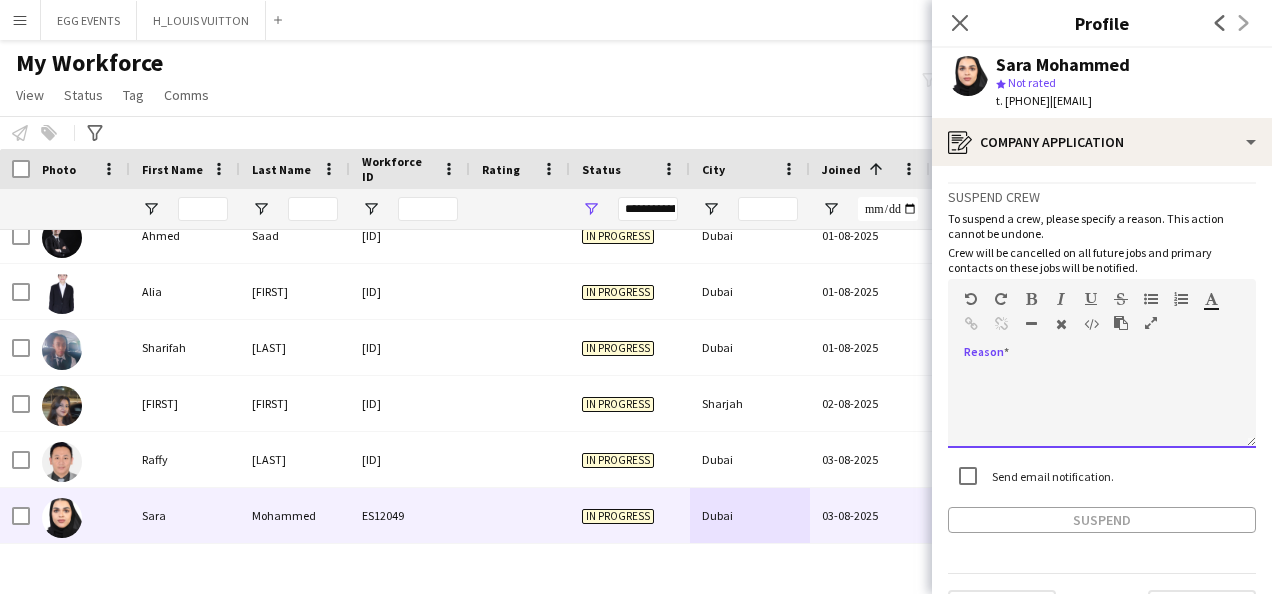 click at bounding box center [1102, 408] 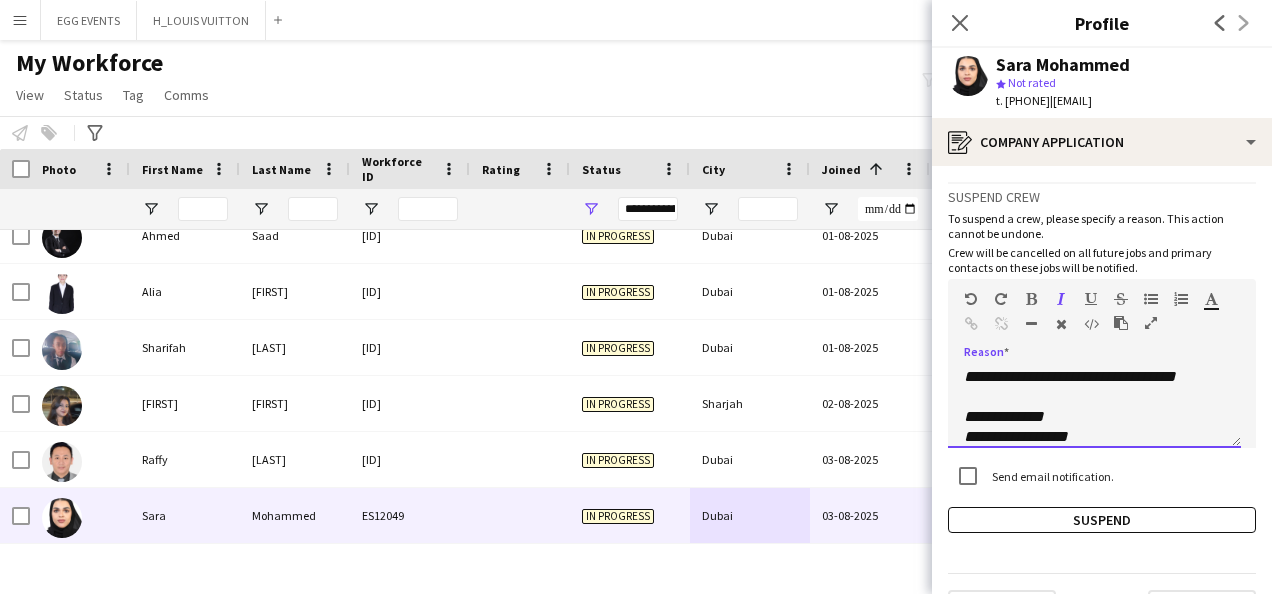 scroll, scrollTop: 0, scrollLeft: 0, axis: both 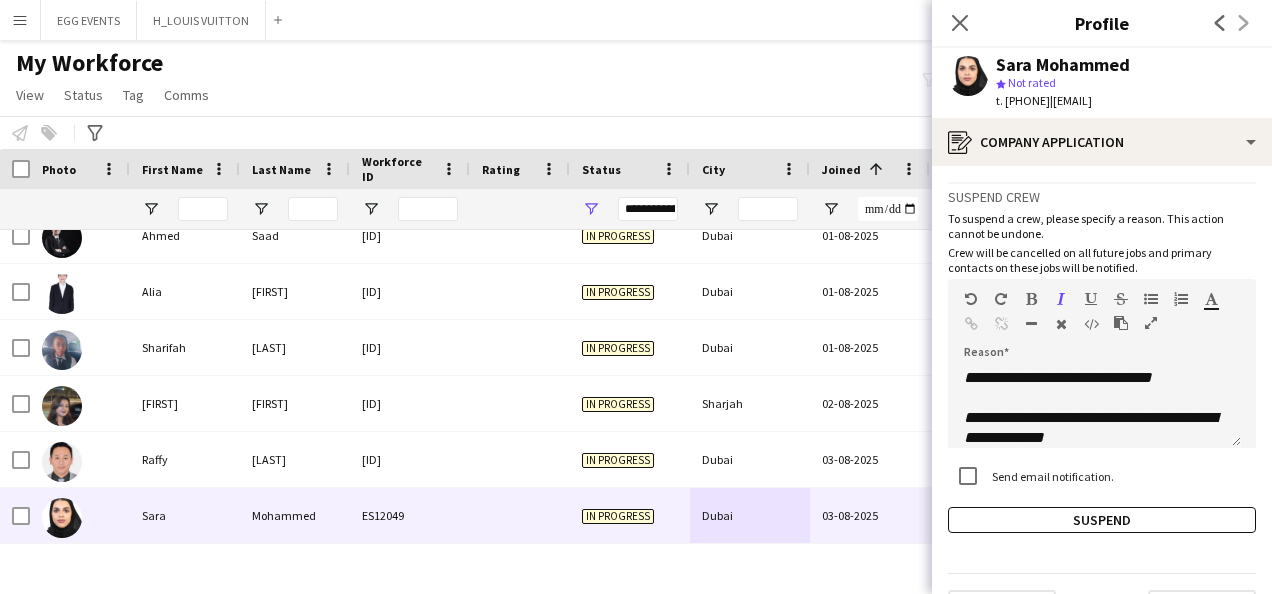 drag, startPoint x: 1154, startPoint y: 62, endPoint x: 928, endPoint y: 69, distance: 226.10838 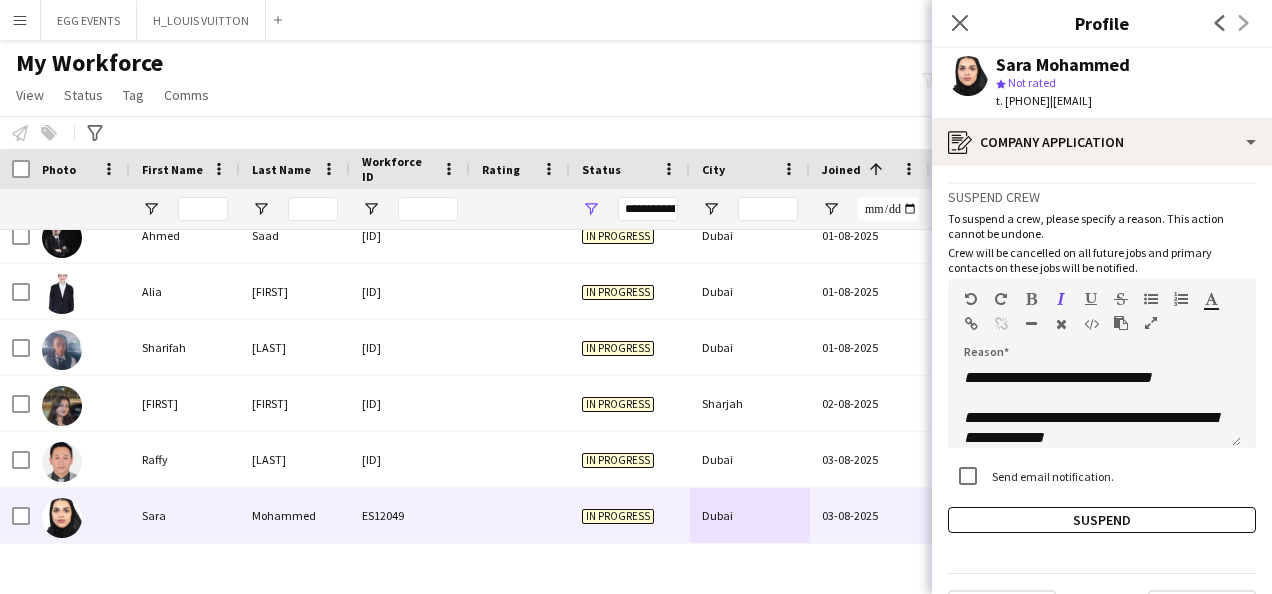 click on "**********" 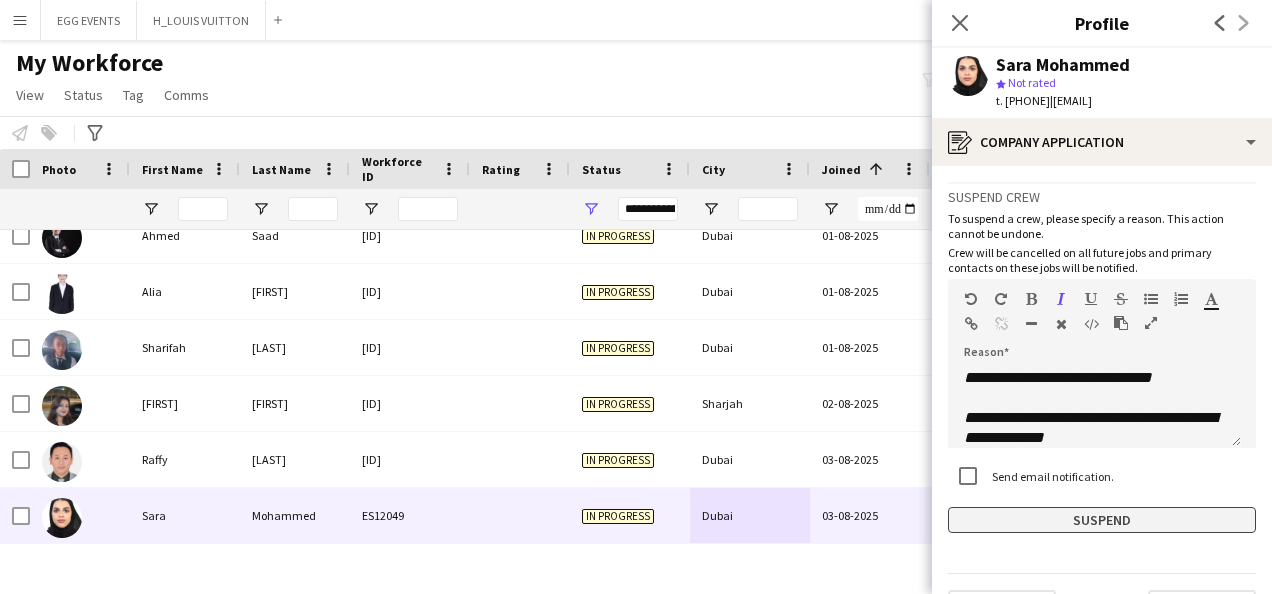 click on "Suspend" 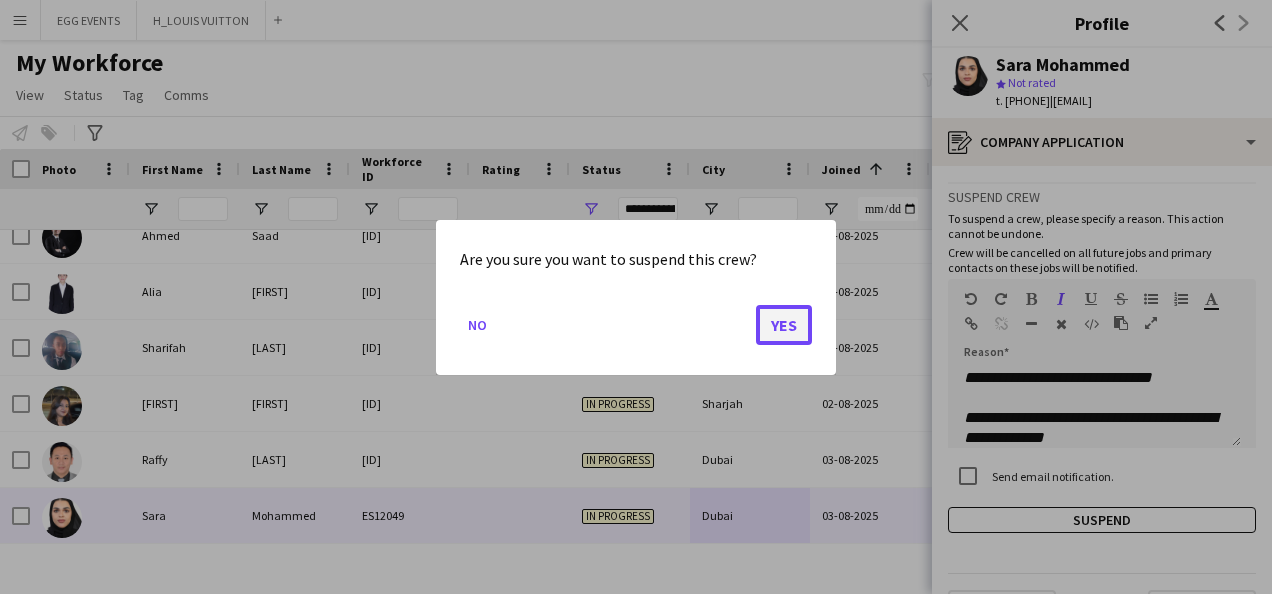 click on "Yes" 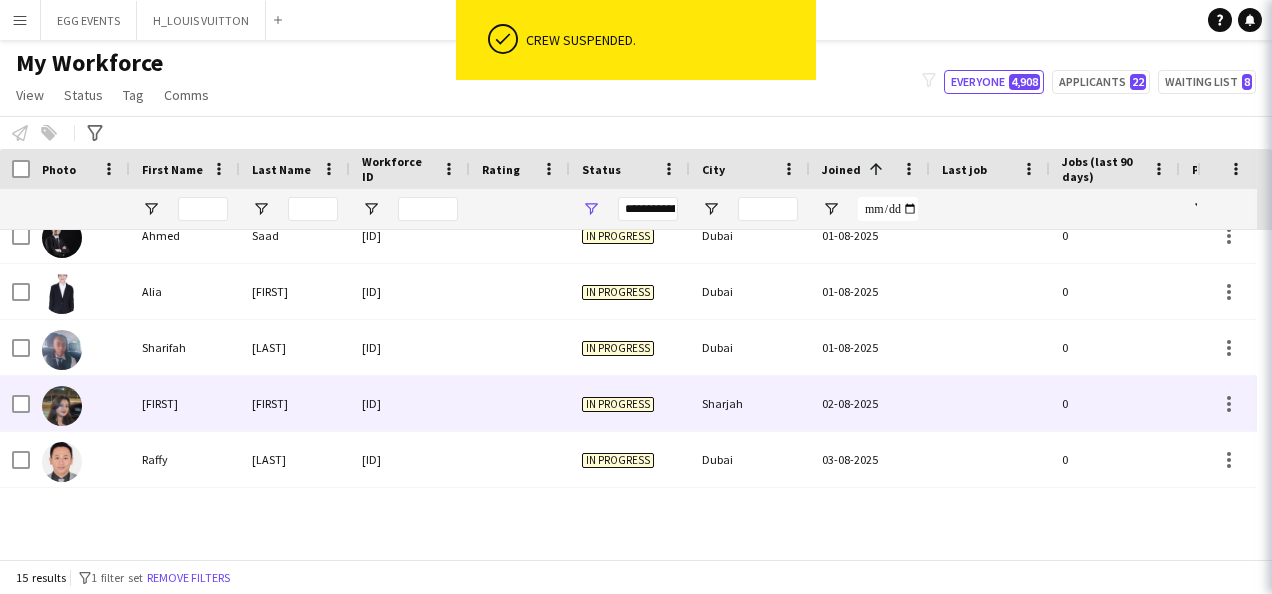 scroll, scrollTop: 526, scrollLeft: 0, axis: vertical 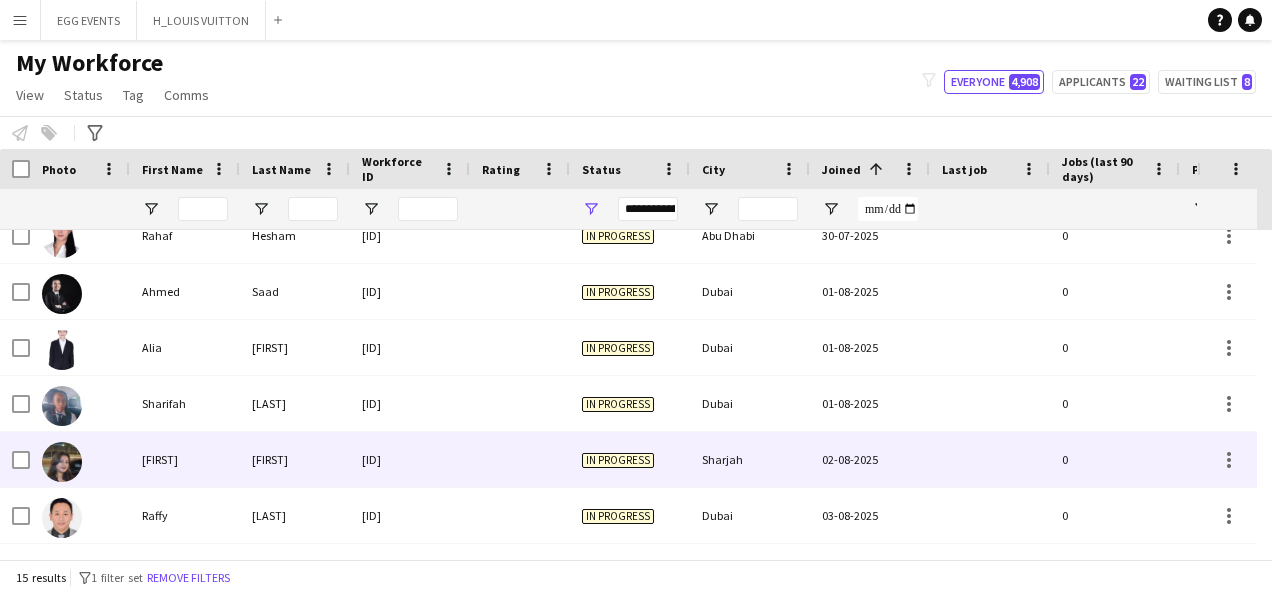 click on "02-08-2025" at bounding box center (870, 459) 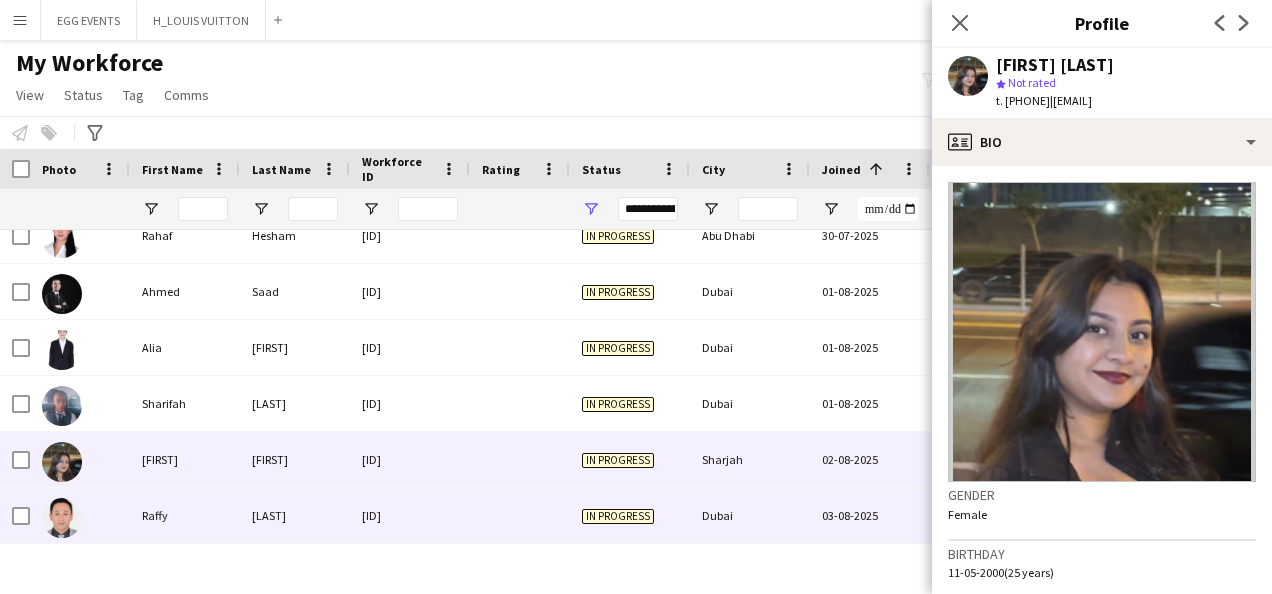 click on "Dubai" at bounding box center (750, 515) 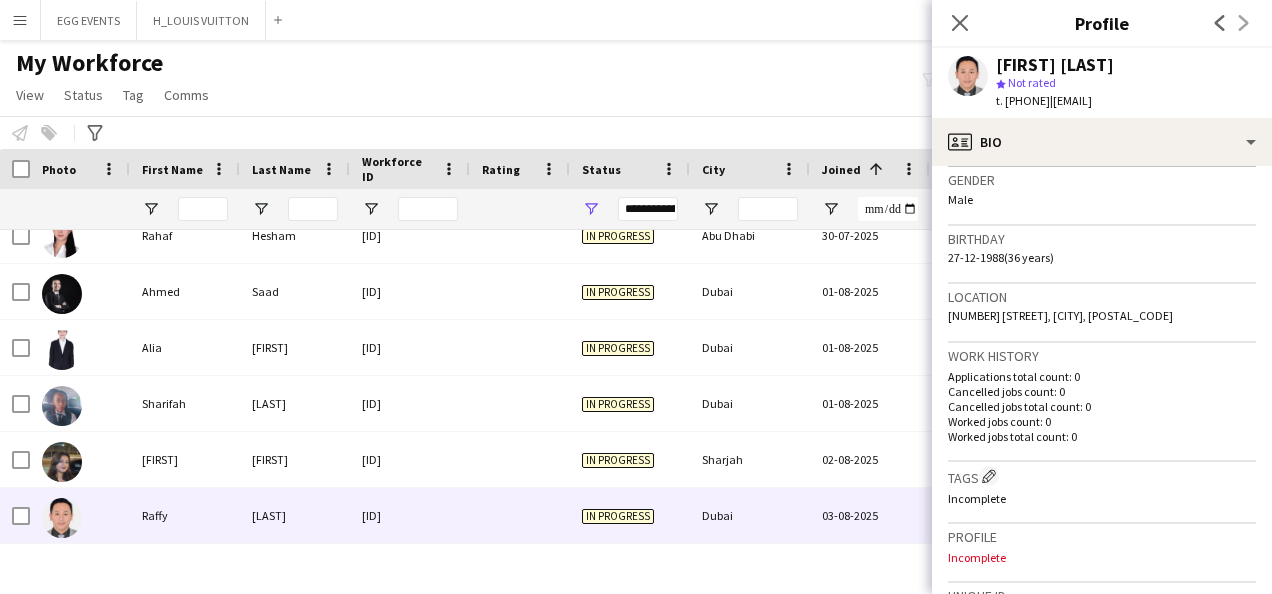 scroll, scrollTop: 721, scrollLeft: 0, axis: vertical 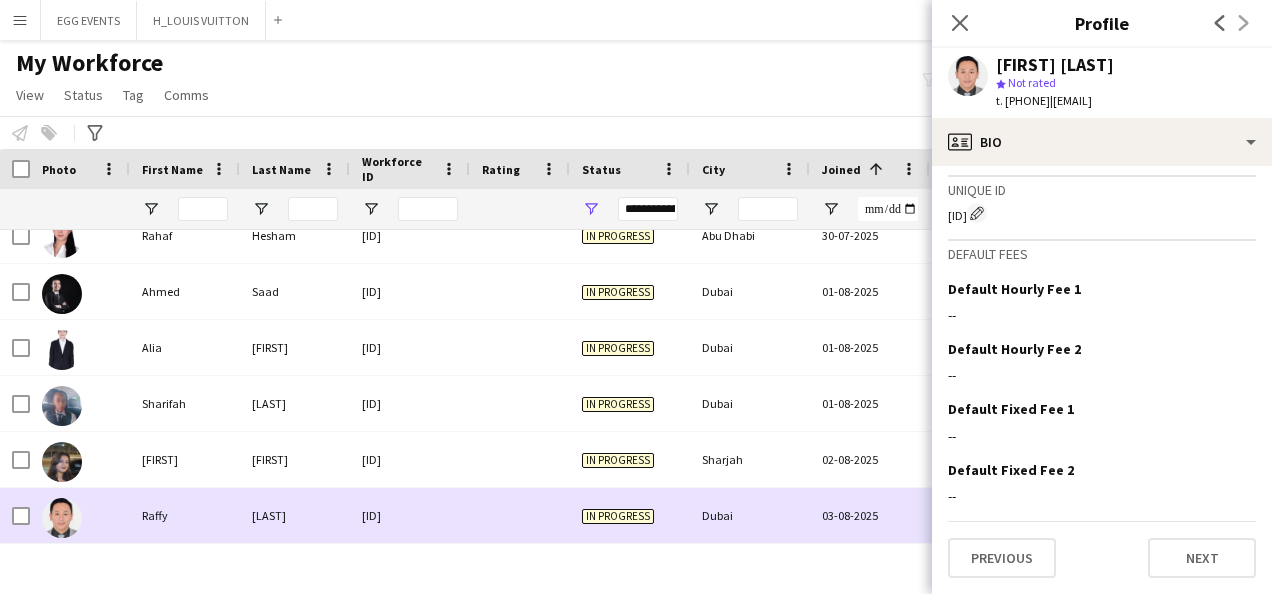 click on "Dubai" at bounding box center (750, 515) 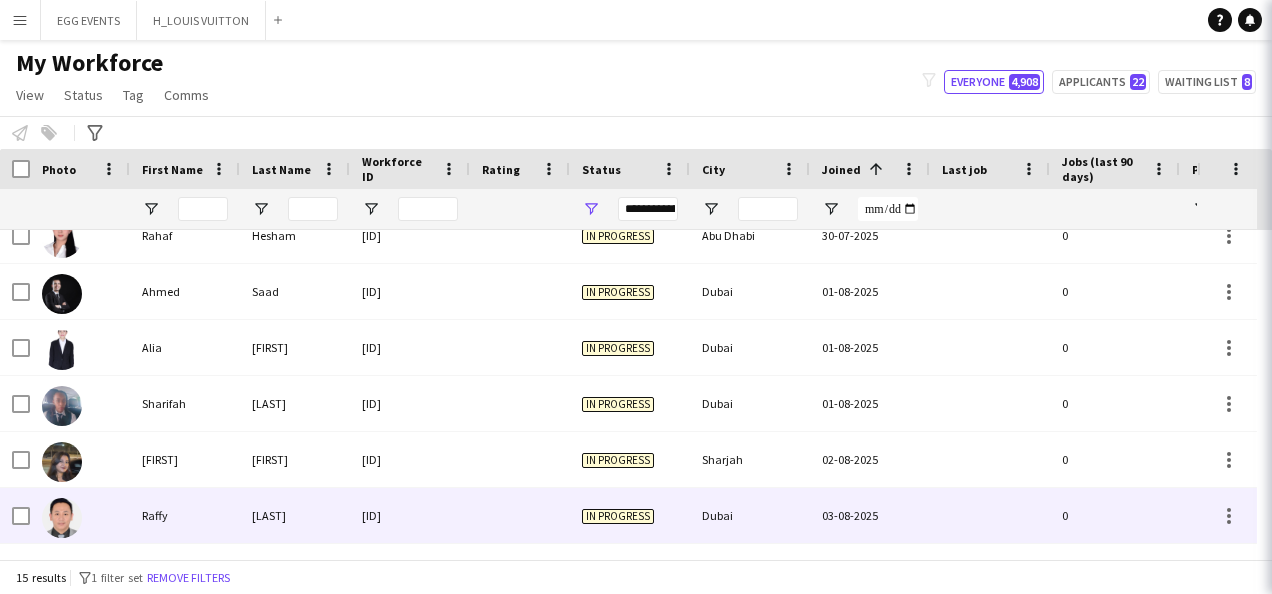 scroll, scrollTop: 444, scrollLeft: 0, axis: vertical 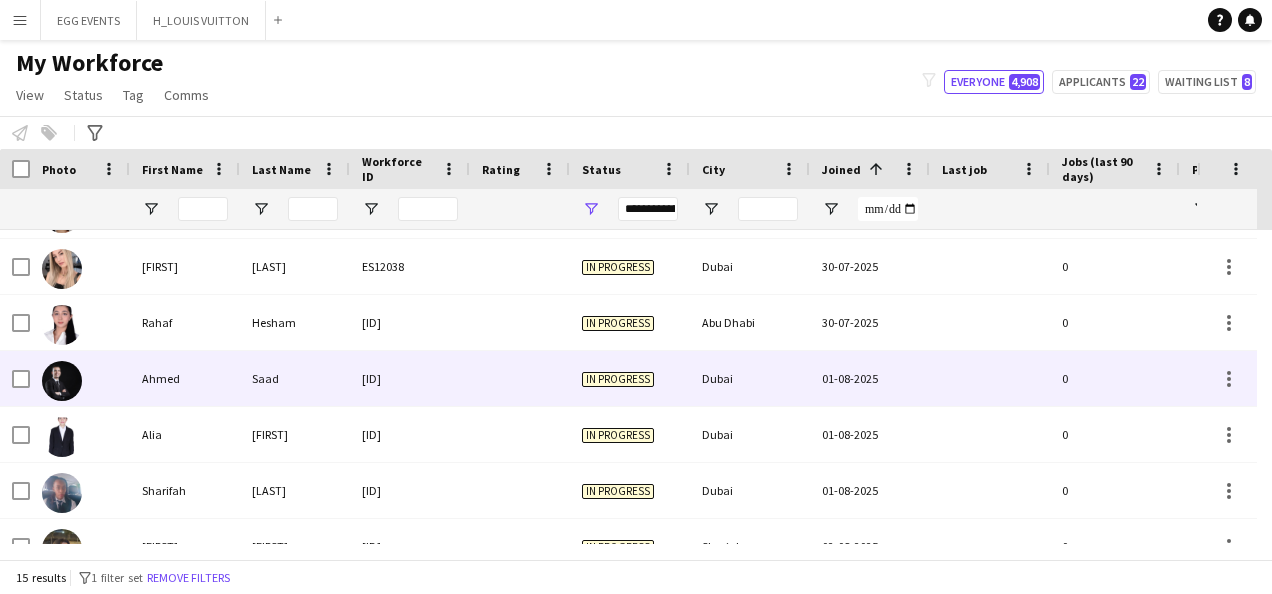 click on "01-08-2025" at bounding box center (870, 378) 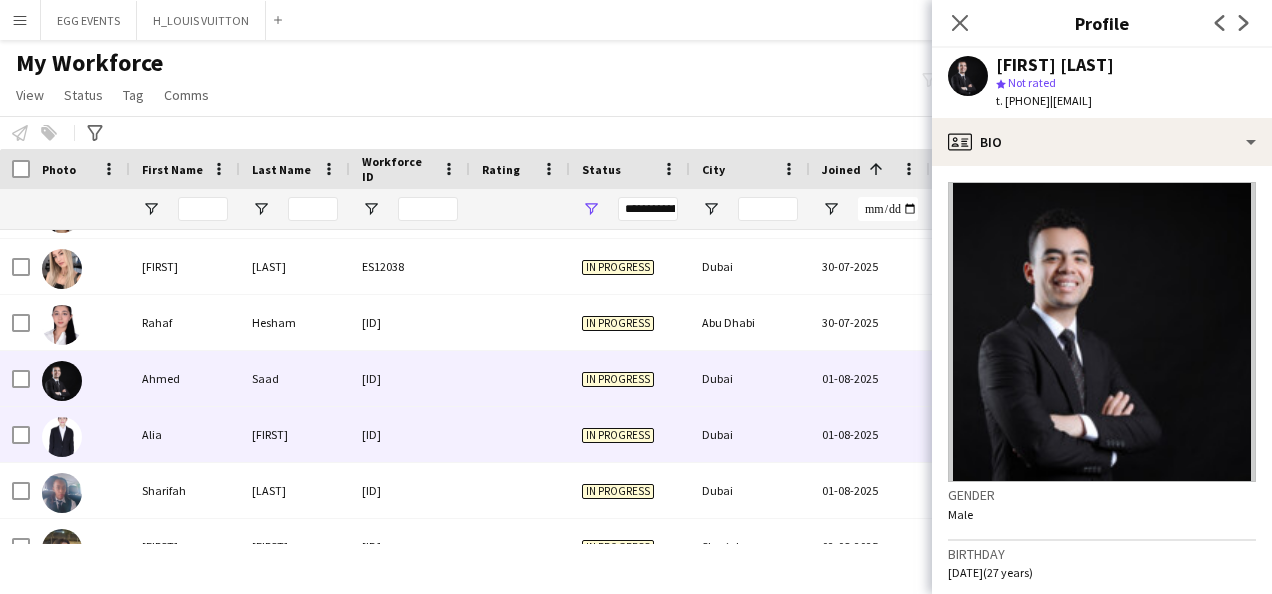 click on "01-08-2025" at bounding box center [870, 434] 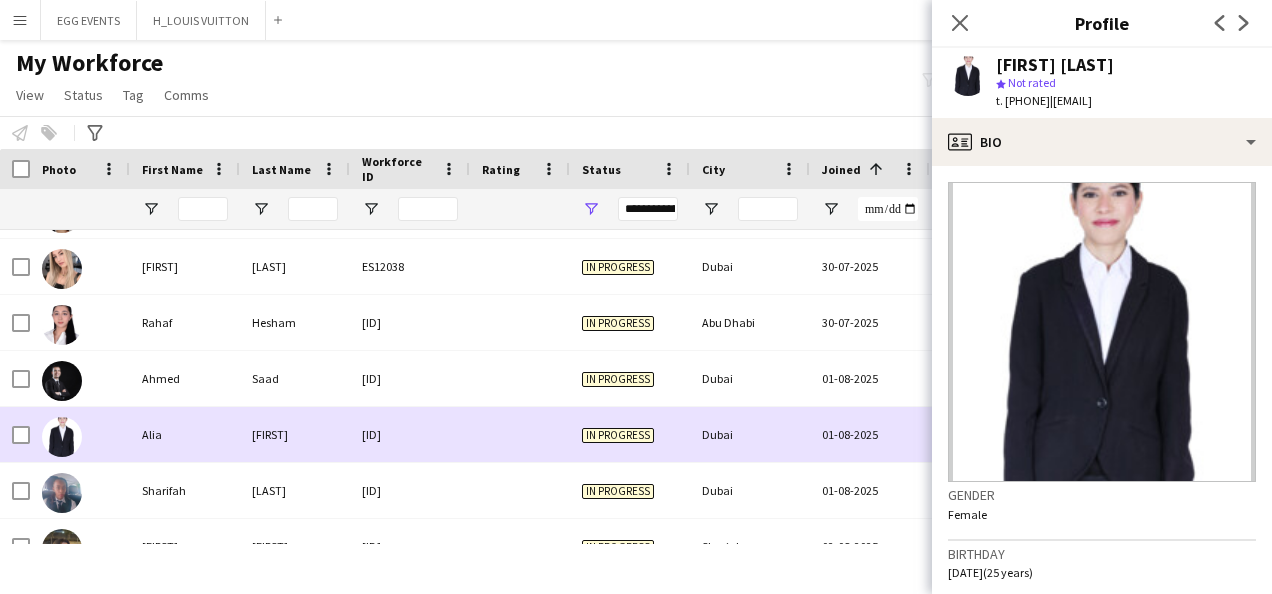 scroll, scrollTop: 308, scrollLeft: 0, axis: vertical 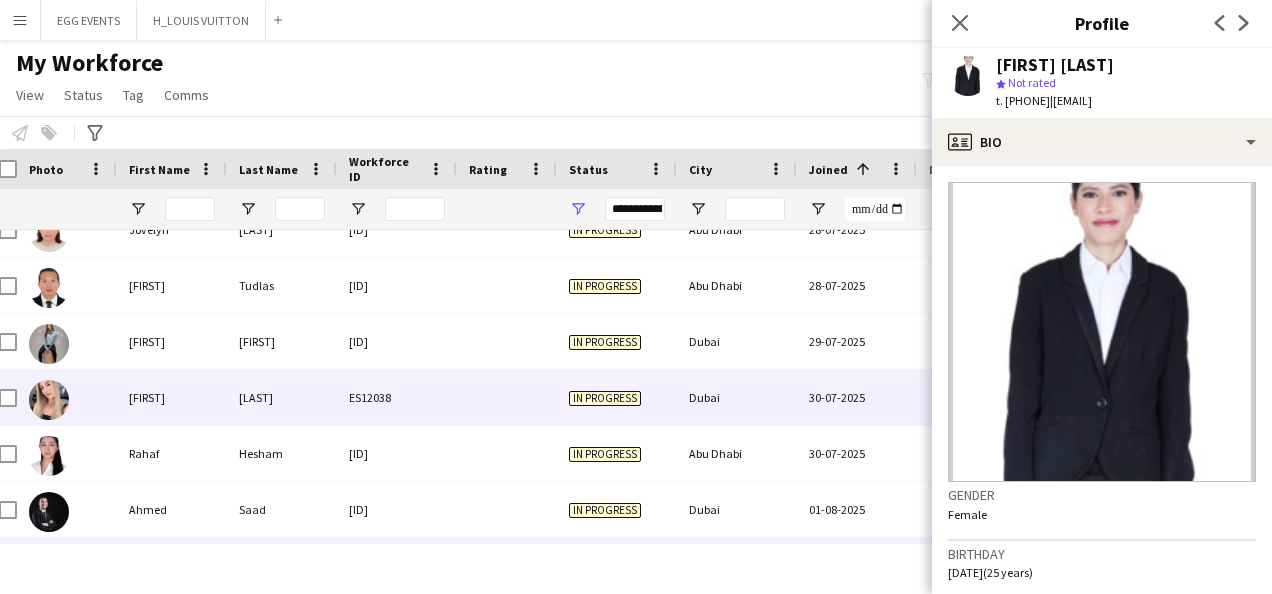 click on "30-07-2025" at bounding box center (857, 397) 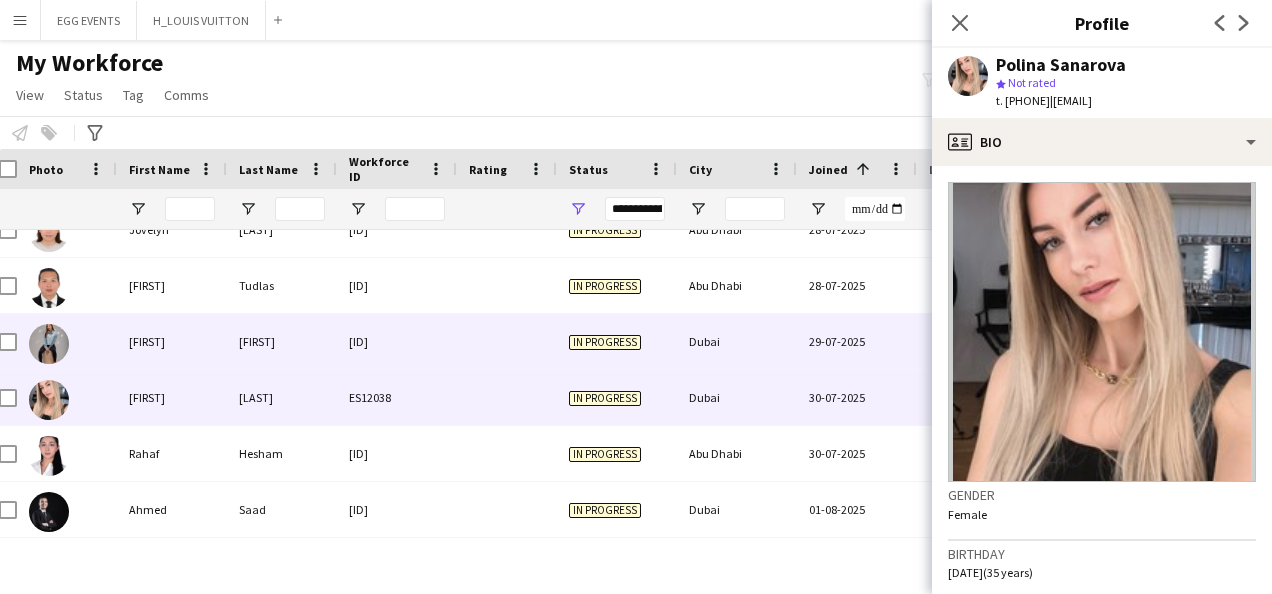 click on "29-07-2025" at bounding box center (857, 341) 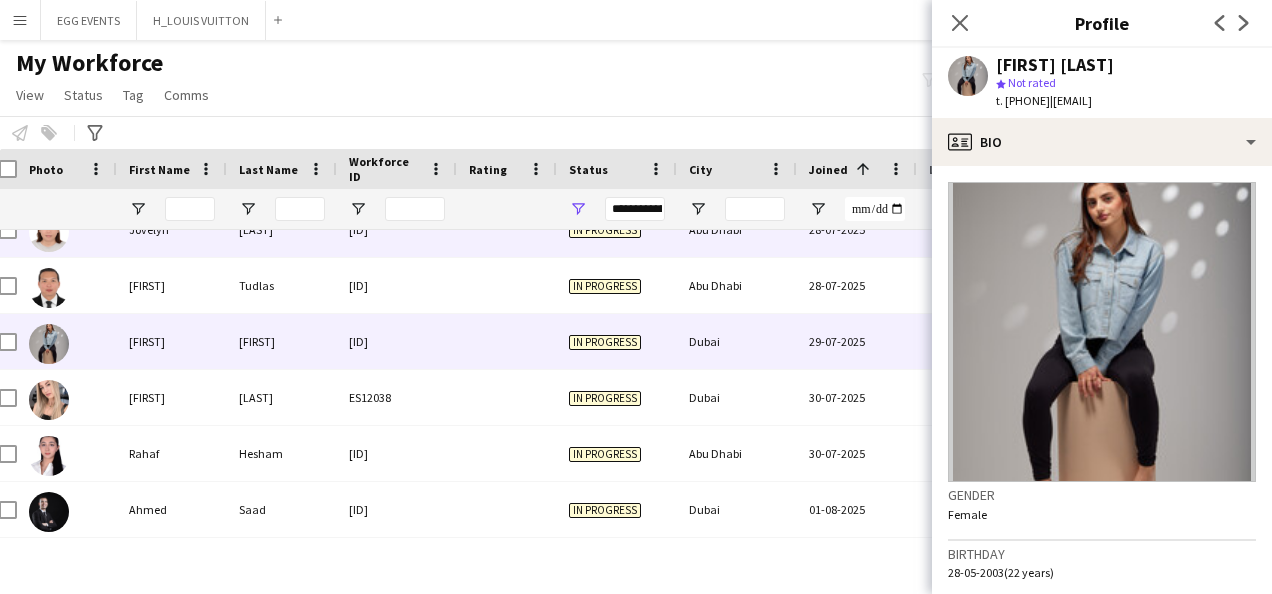 scroll, scrollTop: 182, scrollLeft: 0, axis: vertical 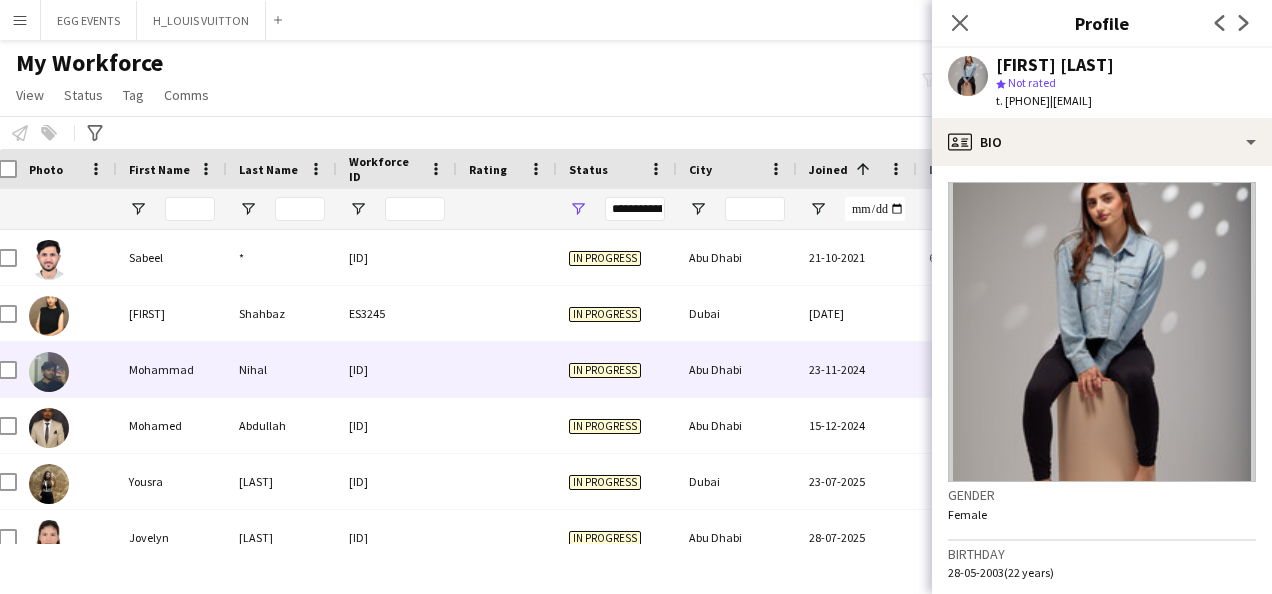 click on "Abu Dhabi" at bounding box center [737, 369] 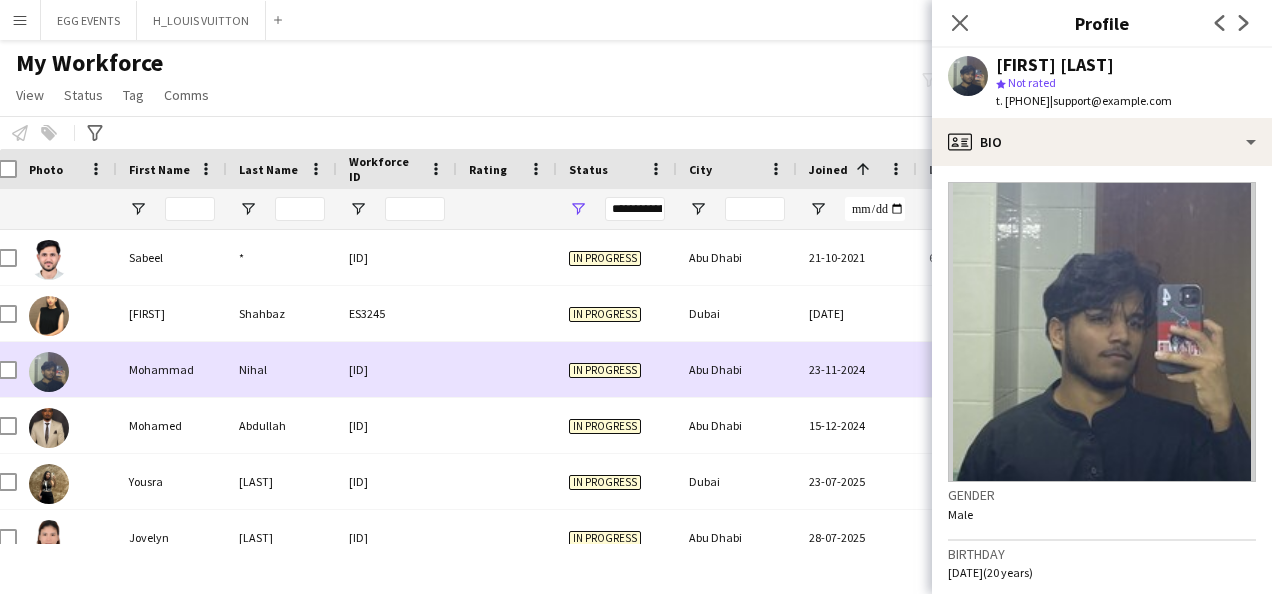 click on "Abu Dhabi" at bounding box center (737, 369) 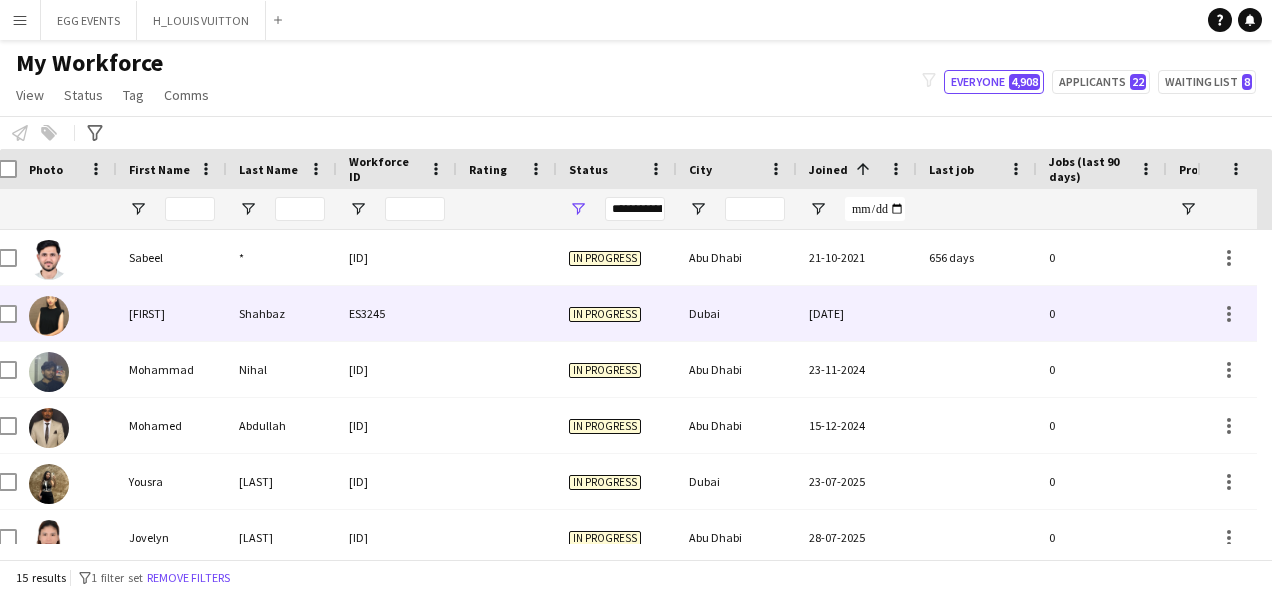 click on "[DATE]" at bounding box center [857, 313] 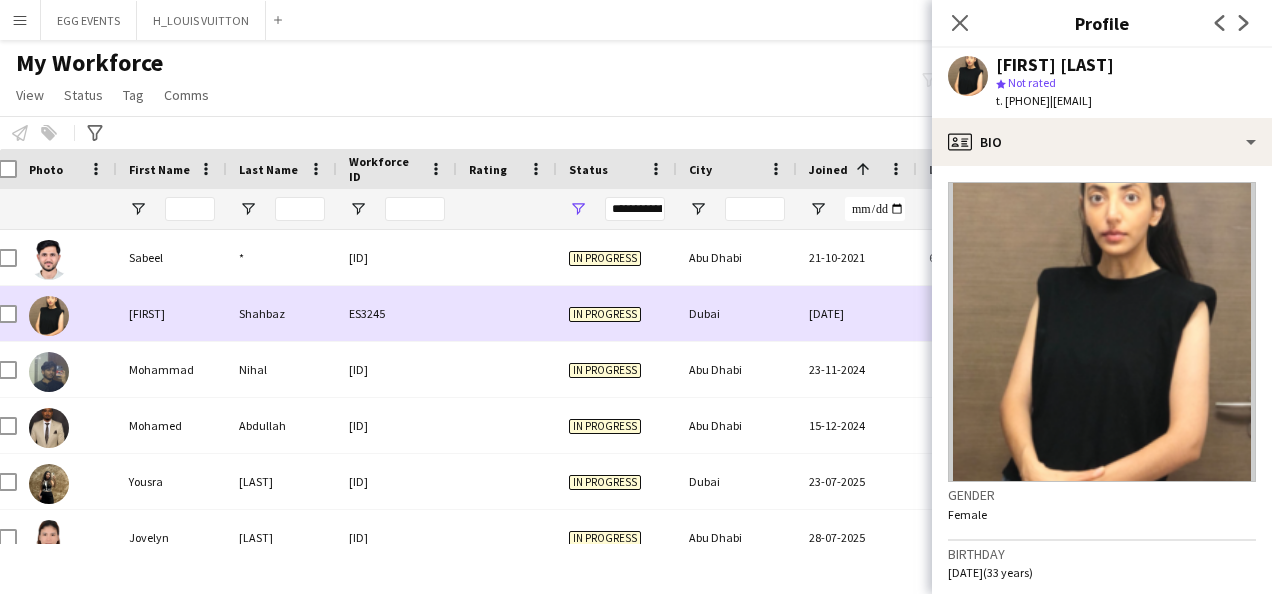 click on "[DATE]" at bounding box center (857, 313) 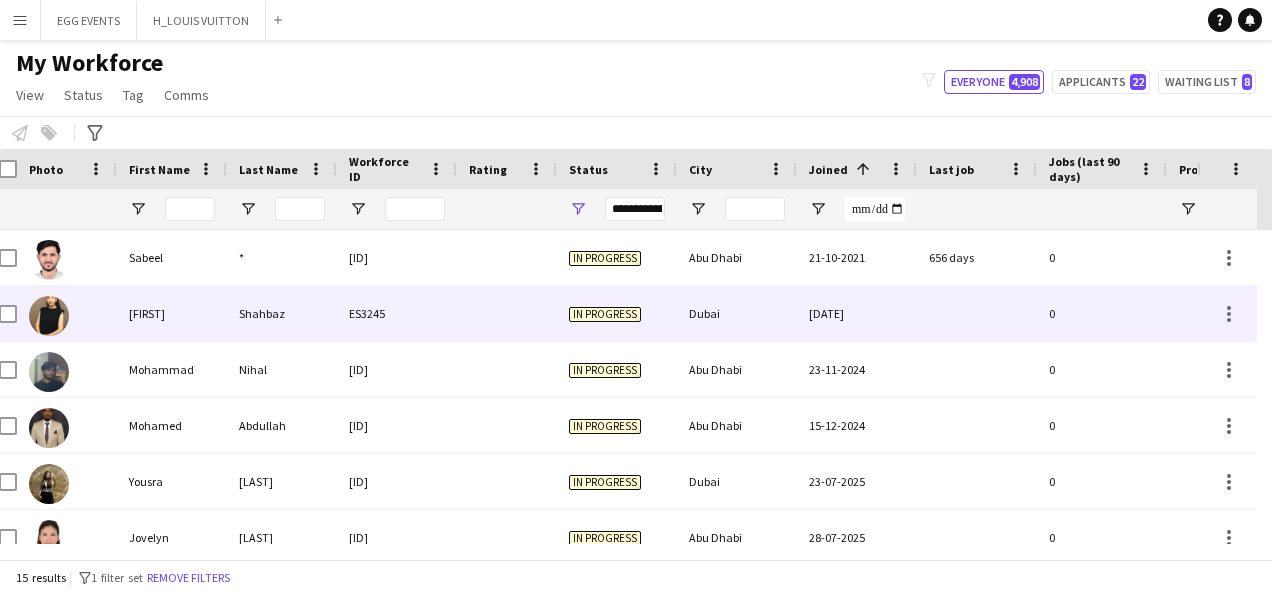 click on "[DATE]" at bounding box center [857, 313] 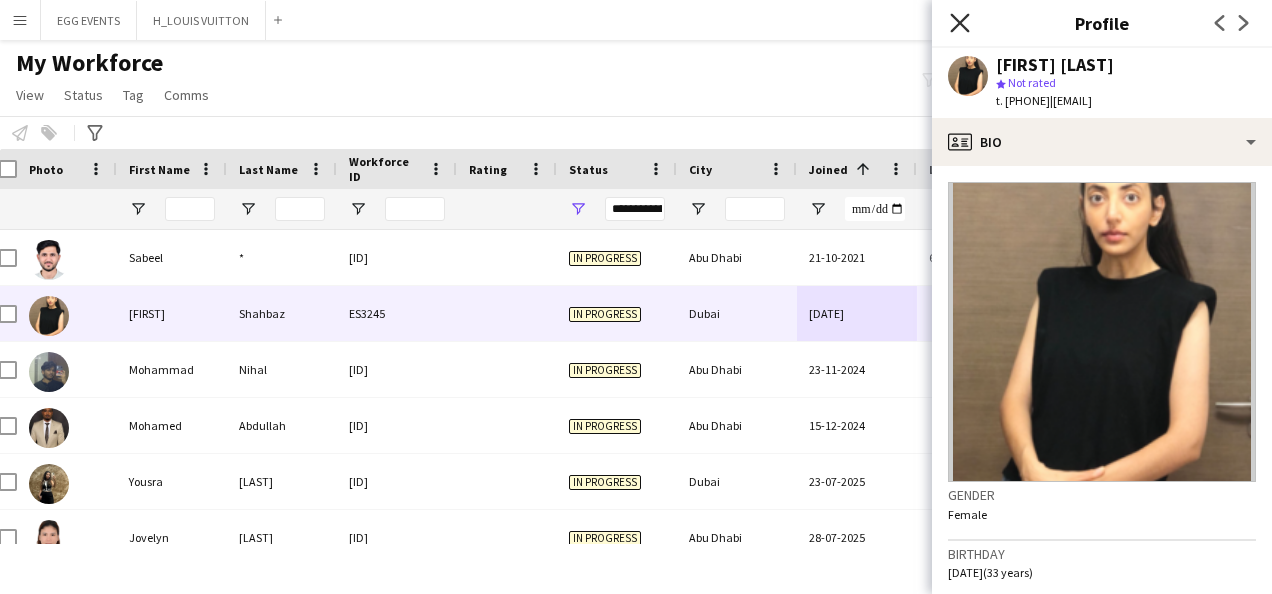 click on "Close pop-in" 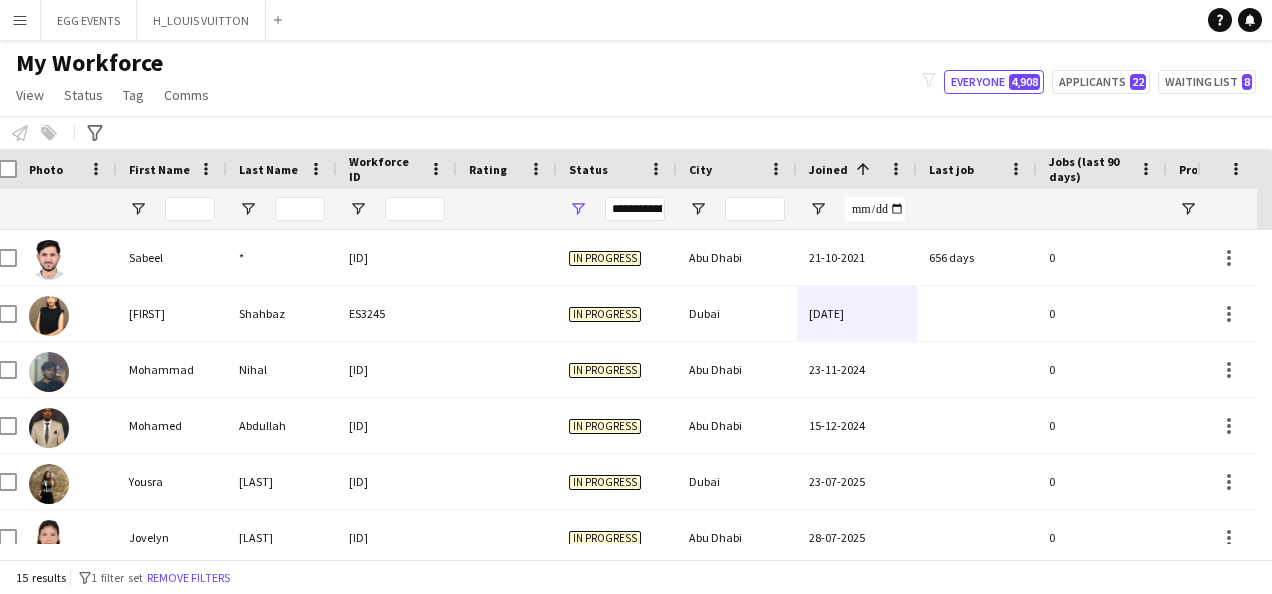 click on "**********" at bounding box center [635, 209] 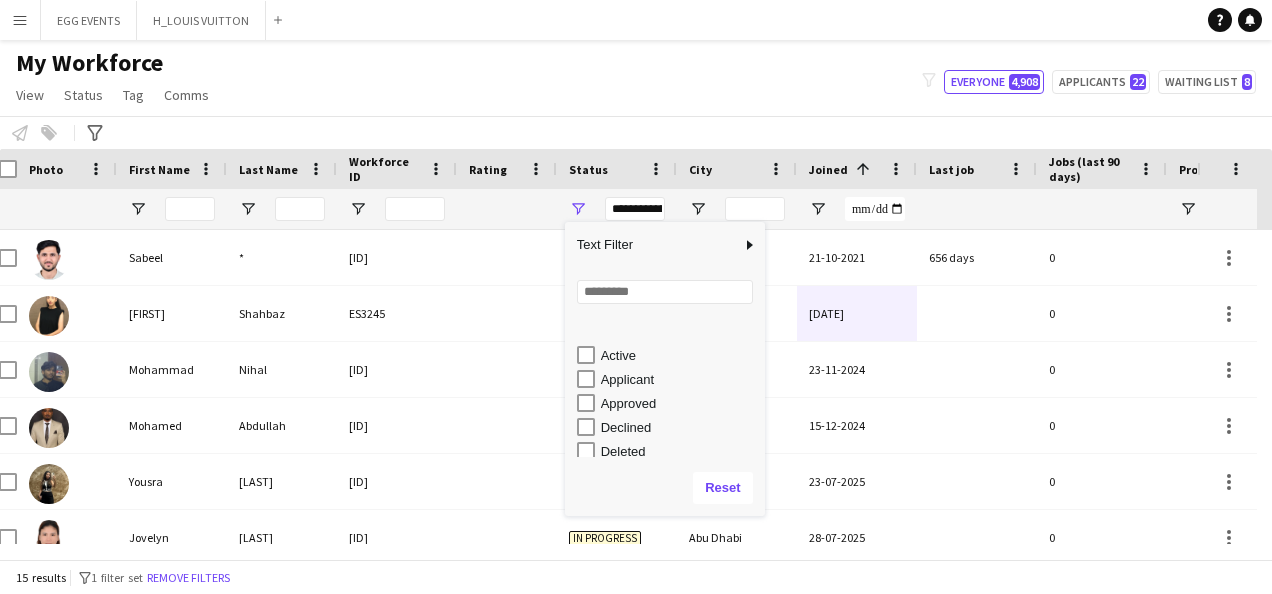 scroll, scrollTop: 126, scrollLeft: 0, axis: vertical 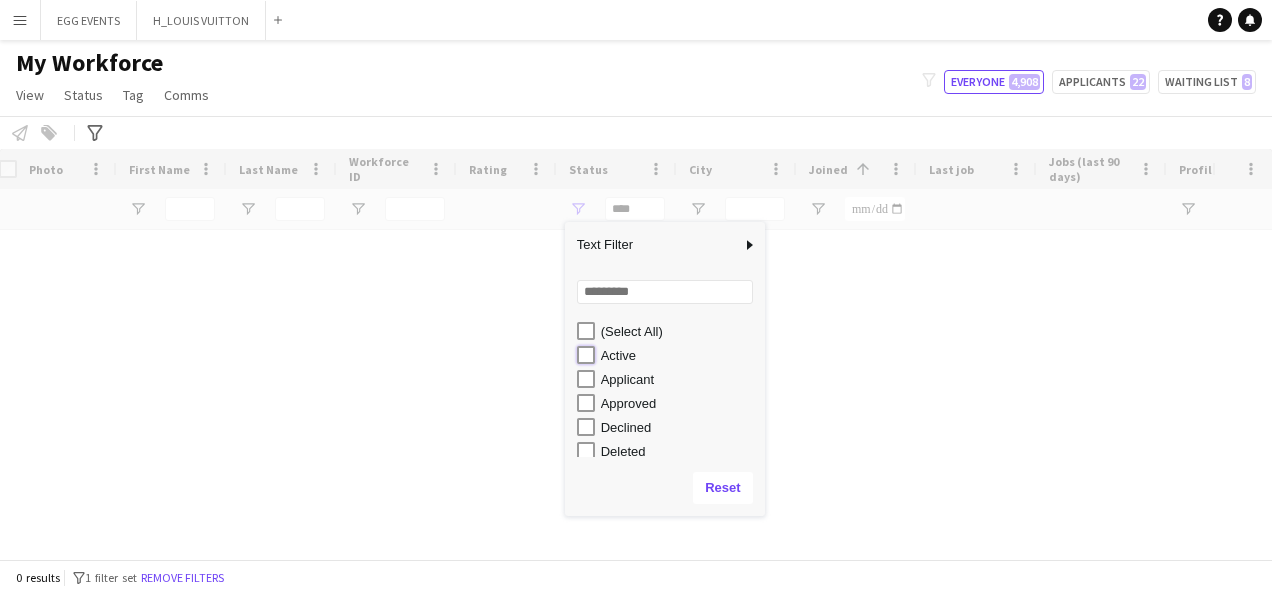 type on "**********" 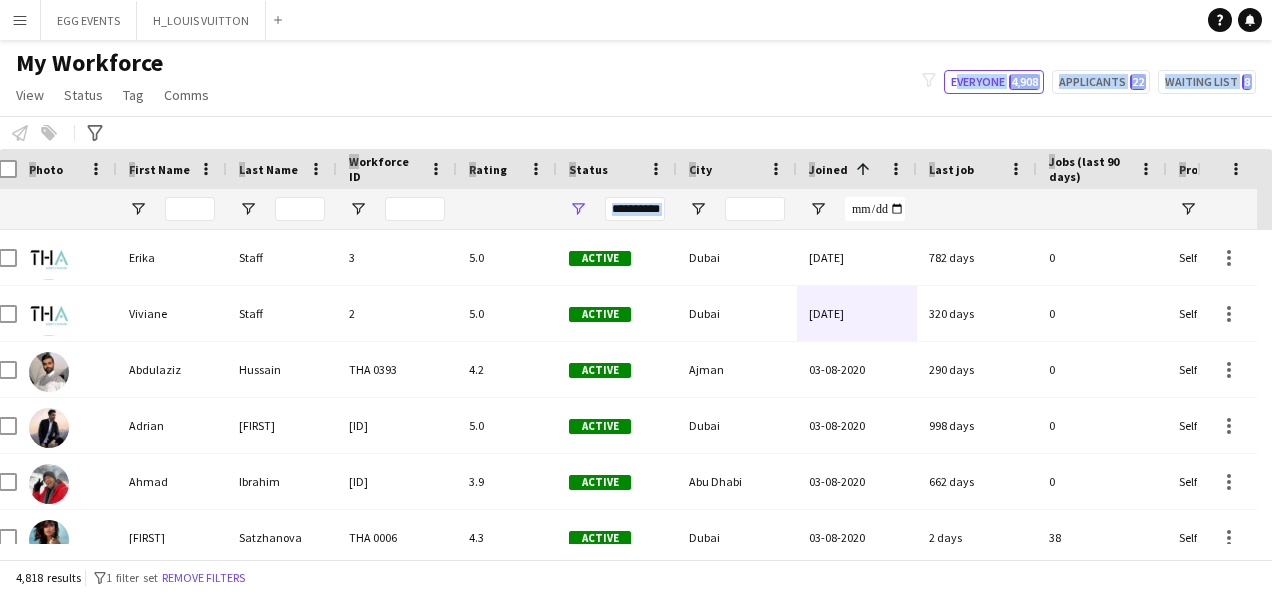 drag, startPoint x: 634, startPoint y: 91, endPoint x: 746, endPoint y: 392, distance: 321.16196 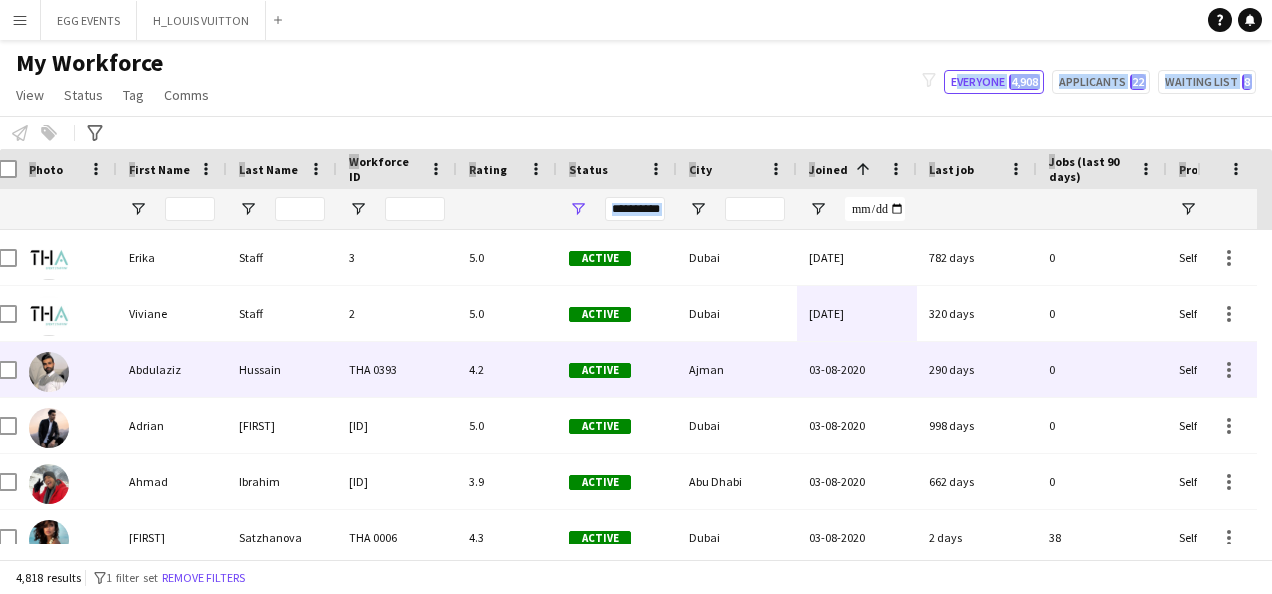 scroll, scrollTop: 0, scrollLeft: 127, axis: horizontal 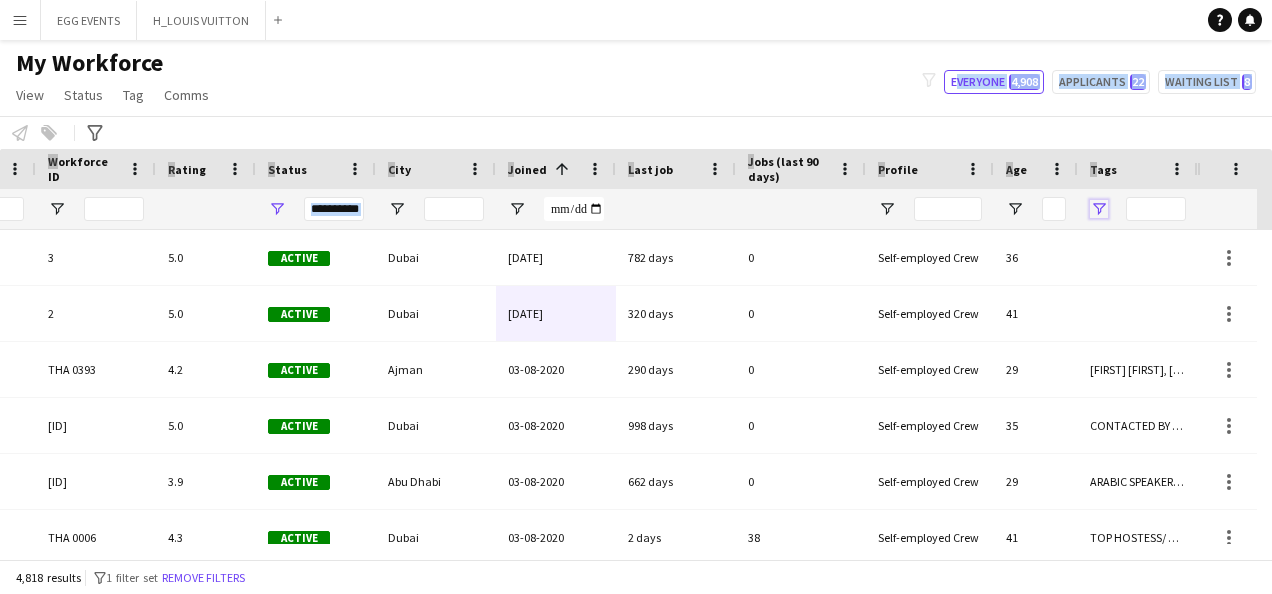 click at bounding box center (1099, 209) 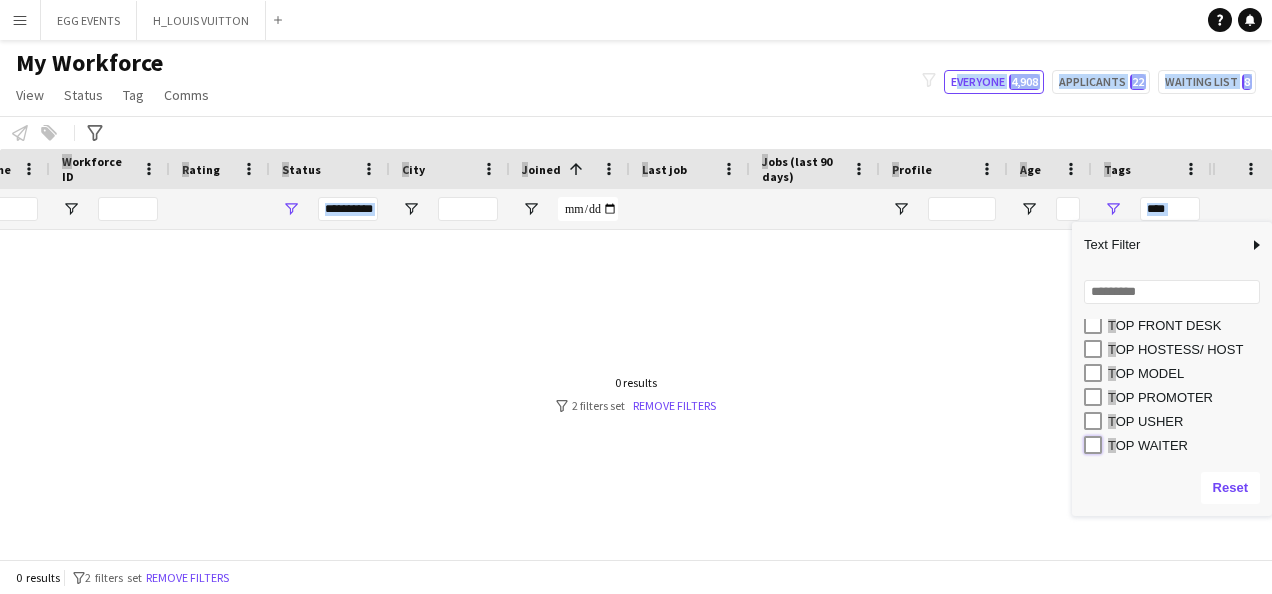 type on "**********" 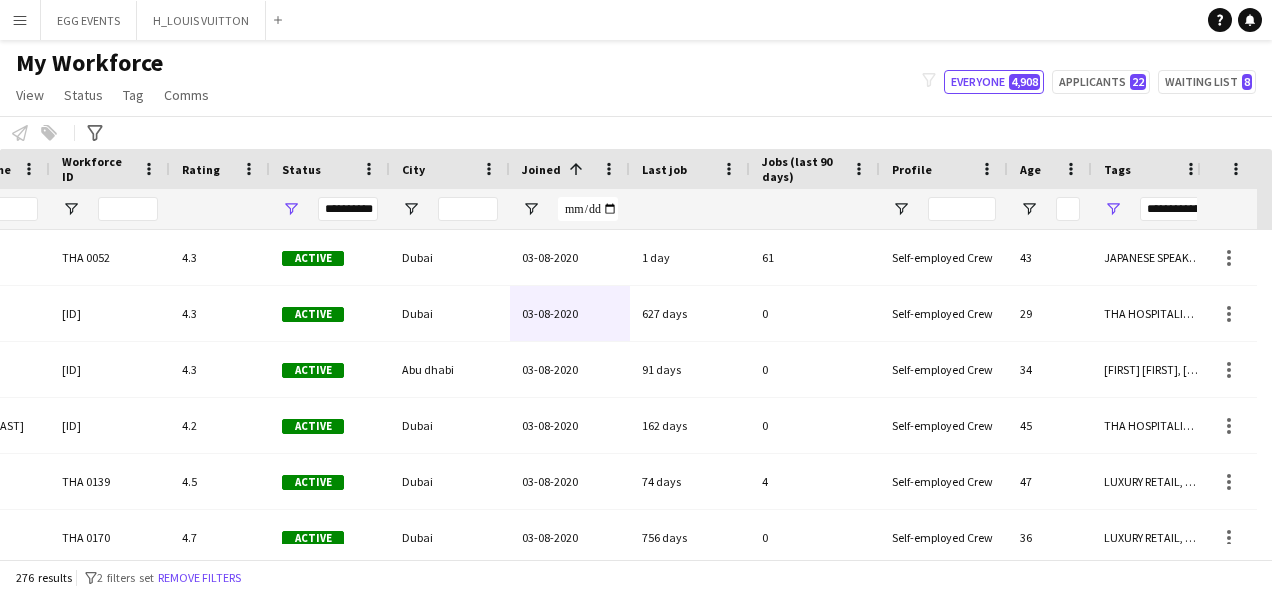 click on "My Workforce   View   Views  Default view New view Update view Delete view Edit name Customise view Customise filters Reset Filters Reset View Reset All  Status  Edit  Tag  New tag  Edit tag  ARABIC SPEAKER (2097) CABIN CREW (365) CHINESE SPEAKER (38) CONTACTED BY ANASTASIIA (25) CONTACTED BY MARIA (1) CONTACTED BY SARAH W (7) CONTACTED BY VIVIANE  (95) DRESSER (7) FOH EXPO (31) FOLLOW UP  (56) FRENCH SPEAKER (514) Generic Portfolio - Arabic Speaker  (7) Generic Portfolio - Jewerlly  Model (5) Generic Portfolio - Luxury  (23) Generic Portfolio - Models (14) Generic Portfolio - Promoters (20) Generic Portfolio - Supervisors (11) Generic Portfolio - Tall Hostess (21) Generic Portfolio - Ushers (16) Generic portfolio -VIP Hostess (25) ITALIAN SPEAKER (65) JAPANESE SPEAKER (8) KOREAN SPEAKER (5) LUXURY RETAIL (424) MANAGER LEVEL (120) MC (21) MUA (17) OPERATION (31) PRODUCTION (9) PROJECT MANAGER  (54) SPANISH SPEAKER (202) STAGE MANAGER (81) SUPERVISOR (195) THA HOSPITALITY (804) TOP BARISTA (44)  Add to tag" 